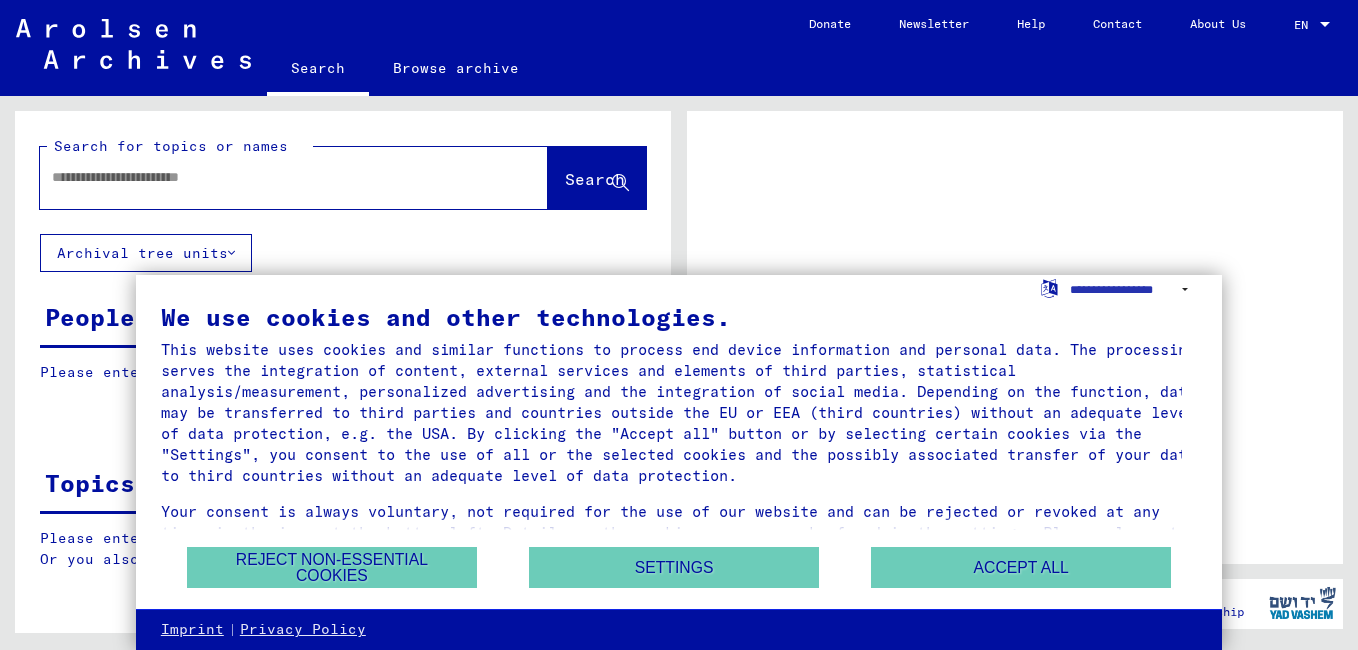 scroll, scrollTop: 0, scrollLeft: 0, axis: both 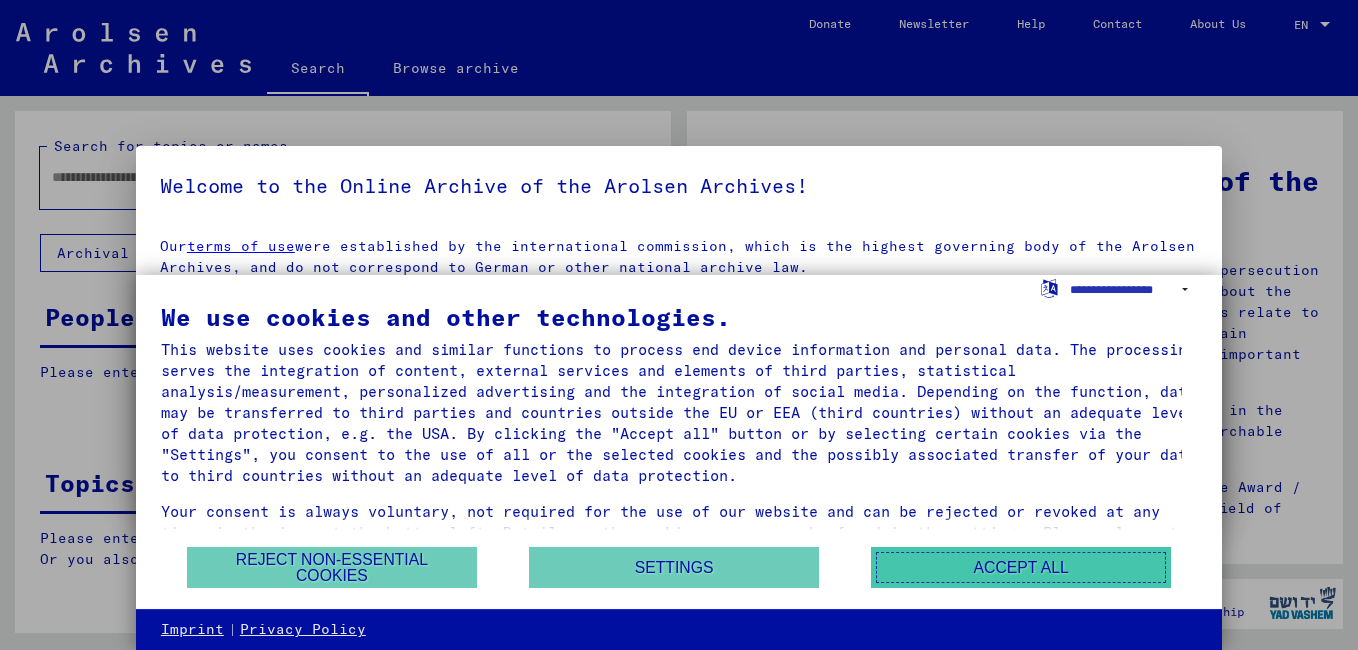 click on "Accept all" at bounding box center (1021, 567) 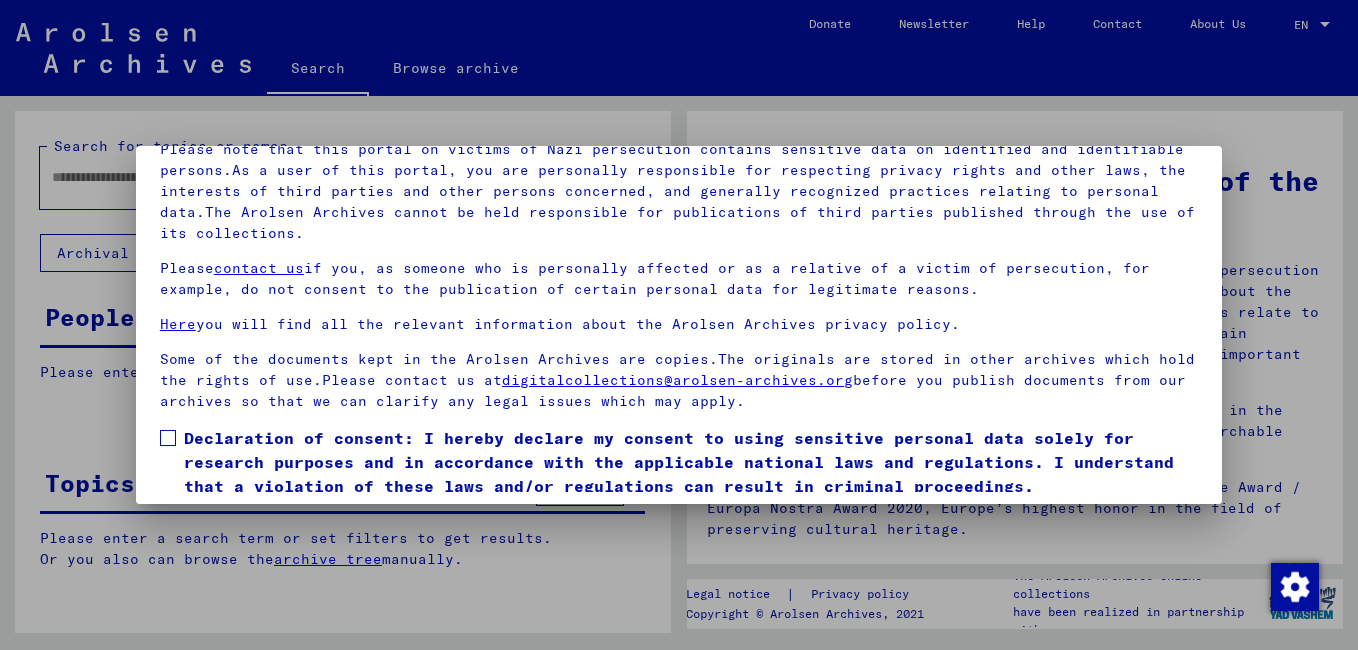 scroll, scrollTop: 165, scrollLeft: 0, axis: vertical 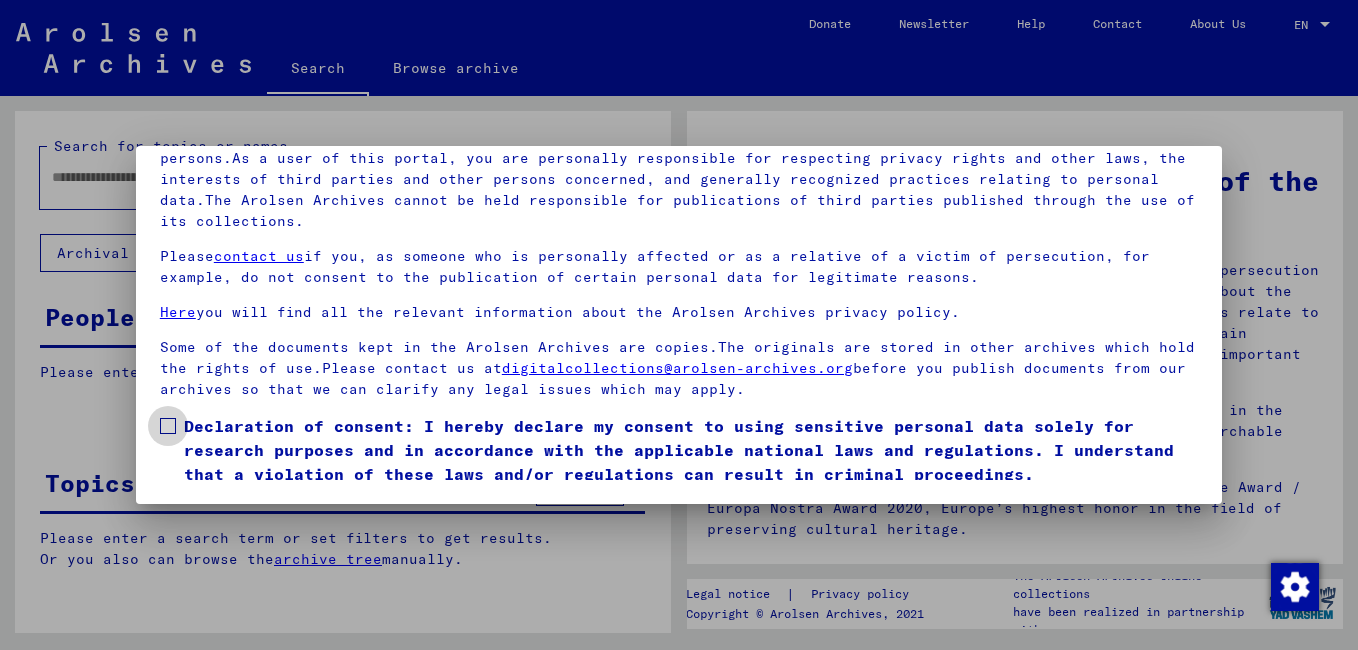 click at bounding box center (168, 426) 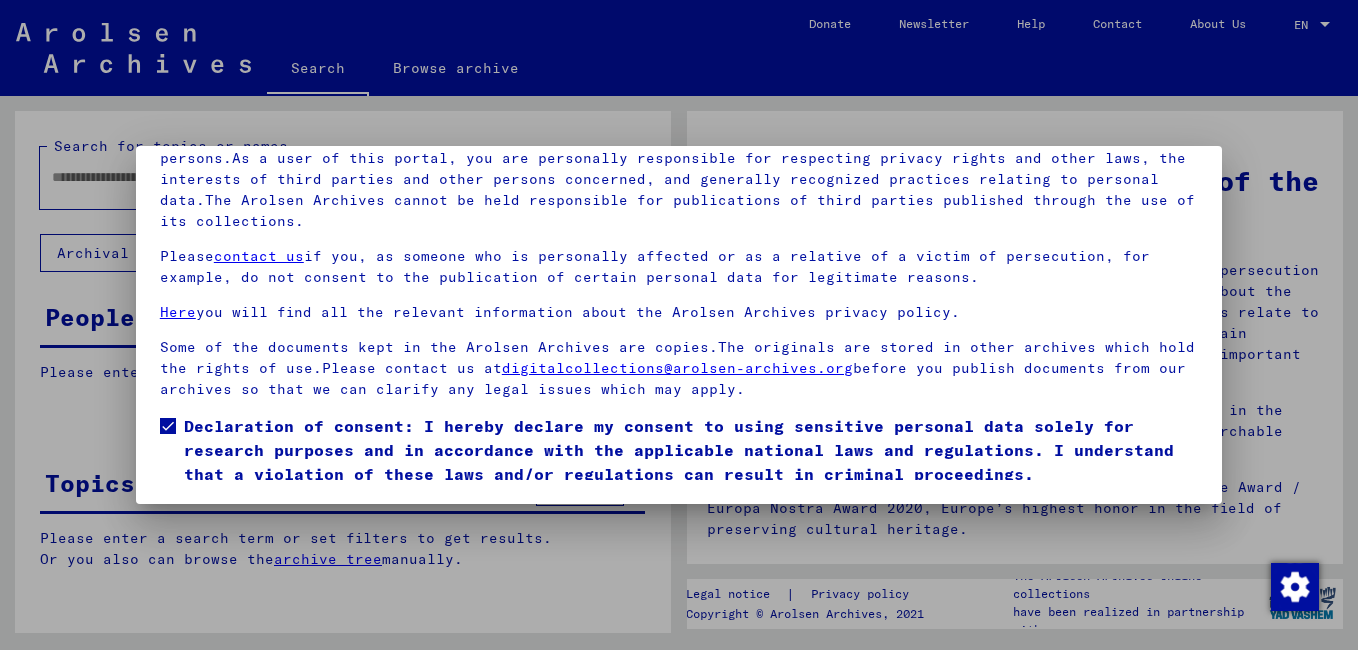 scroll, scrollTop: 54, scrollLeft: 0, axis: vertical 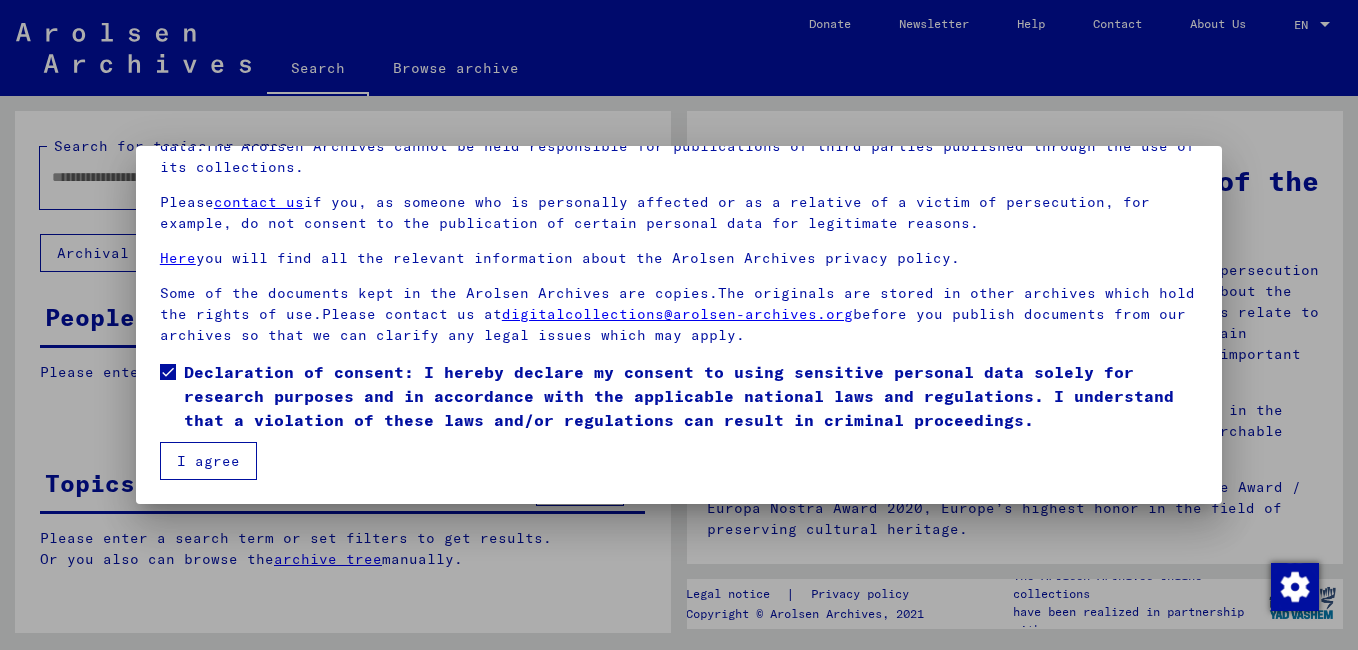 click on "I agree" at bounding box center [208, 461] 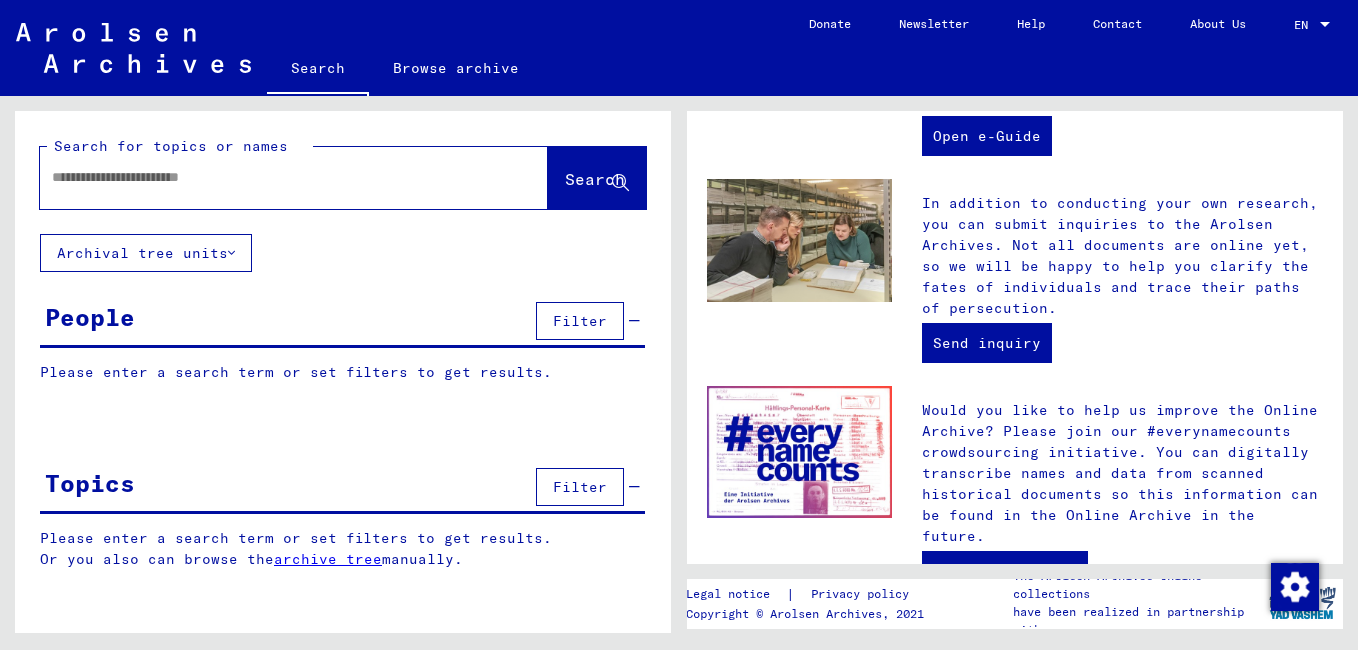 scroll, scrollTop: 776, scrollLeft: 0, axis: vertical 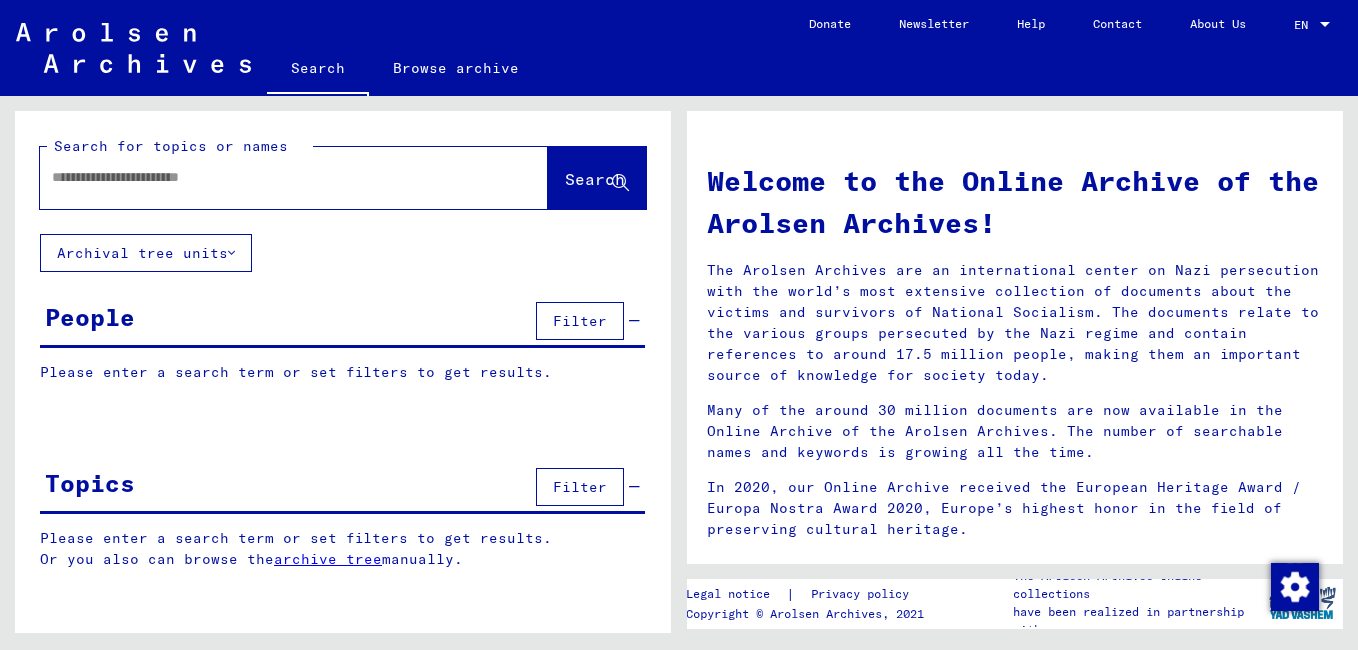 click on "People" at bounding box center [90, 317] 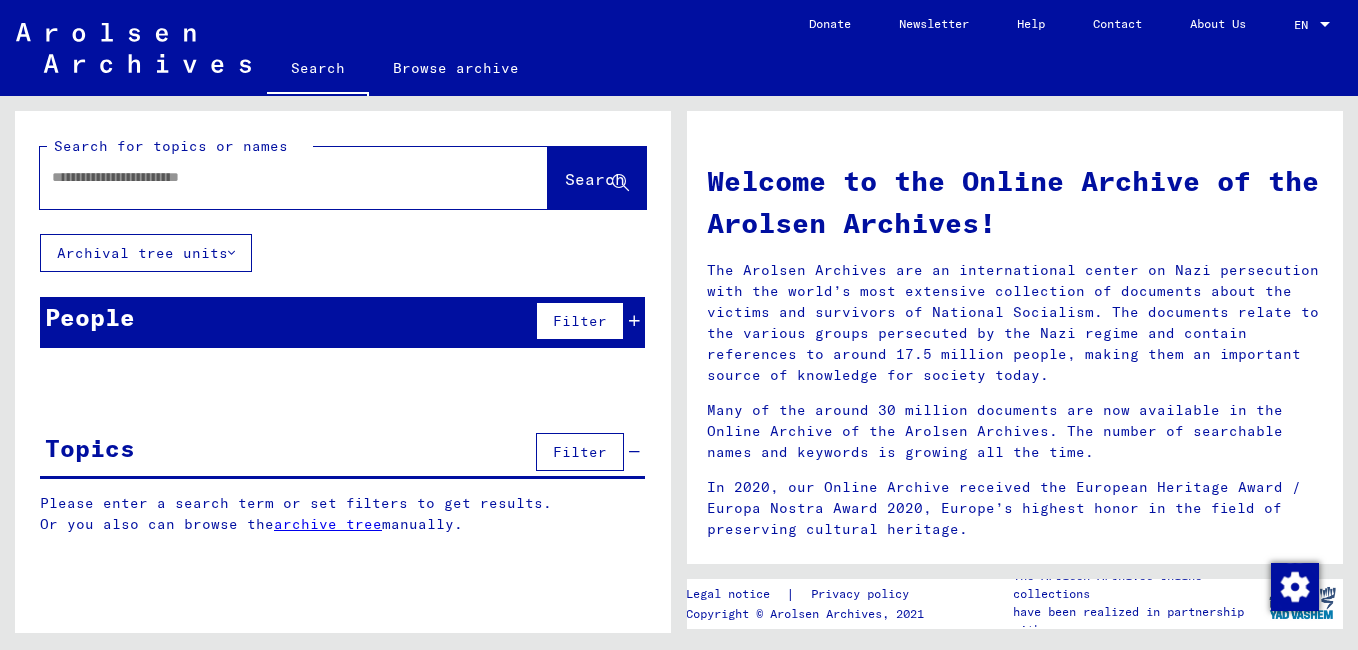 click on "People" at bounding box center (90, 317) 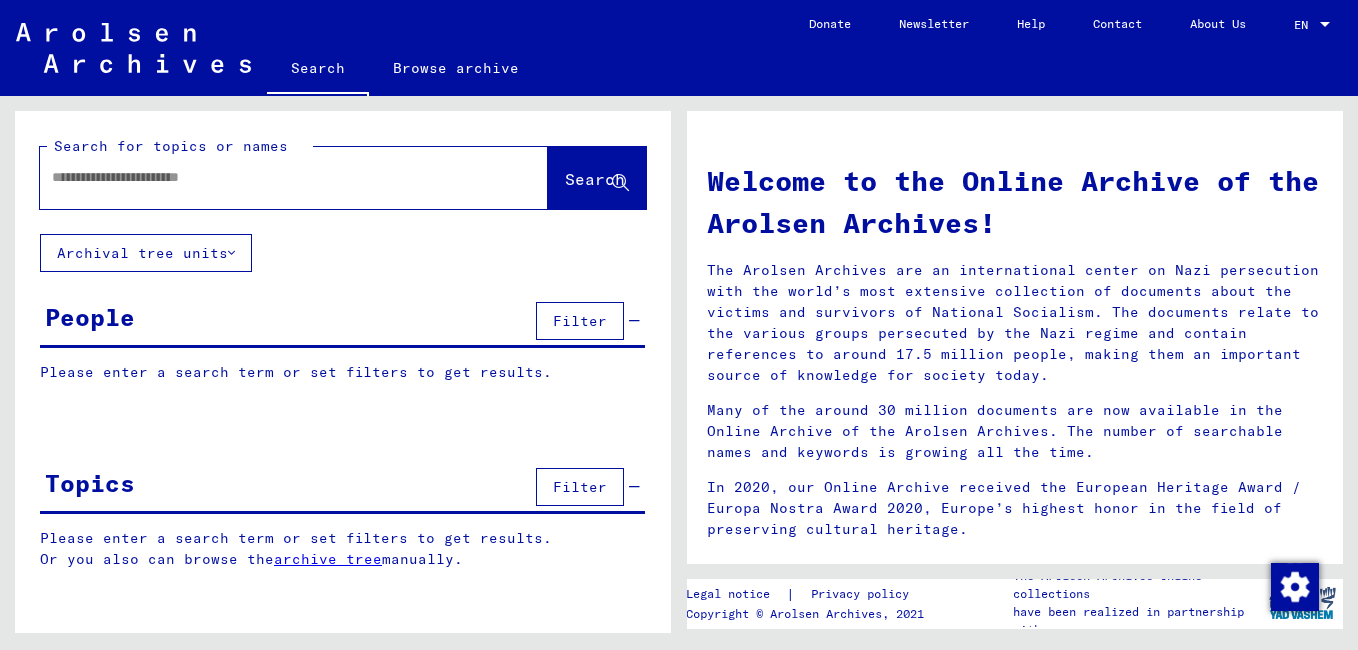 click on "Archival tree units" 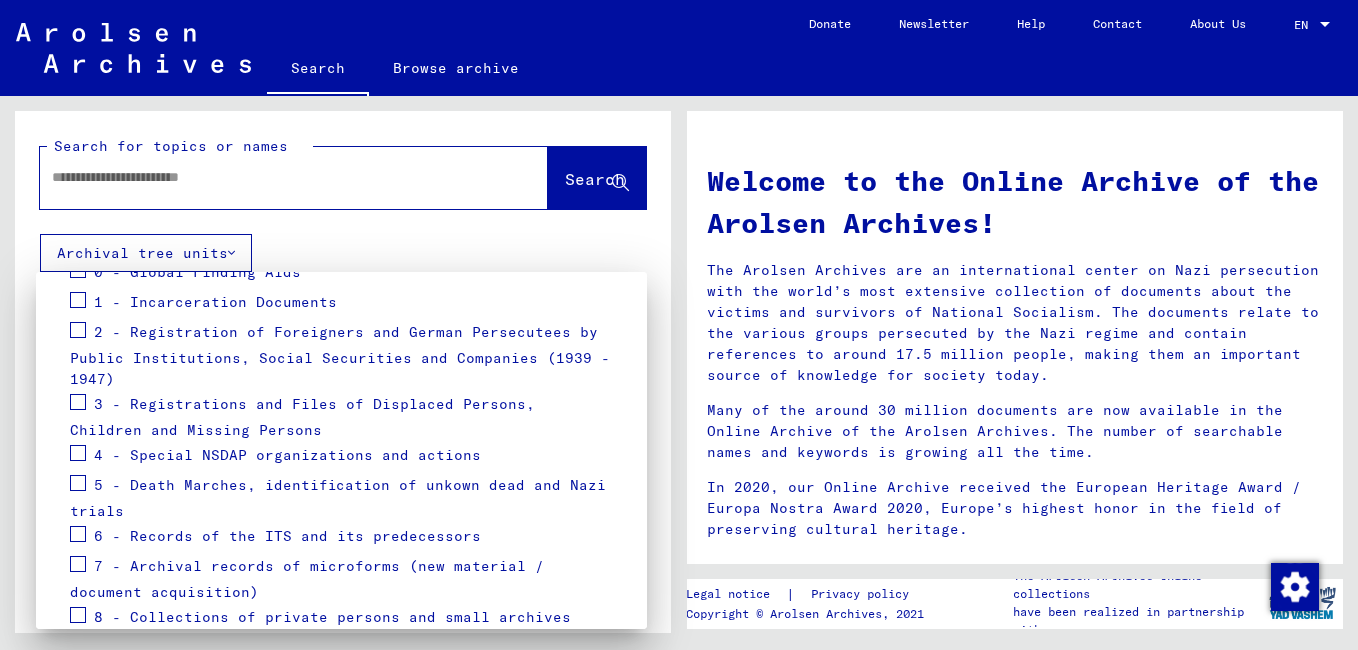 scroll, scrollTop: 286, scrollLeft: 0, axis: vertical 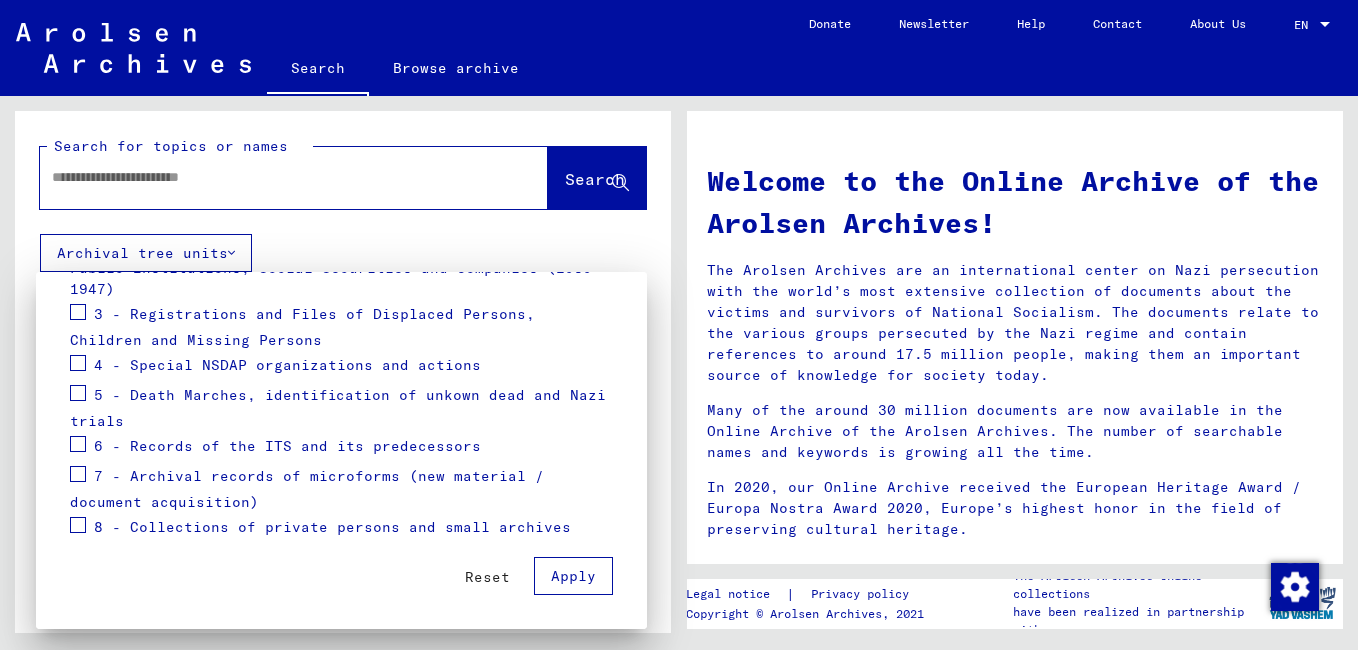click on "Reset" at bounding box center (487, 577) 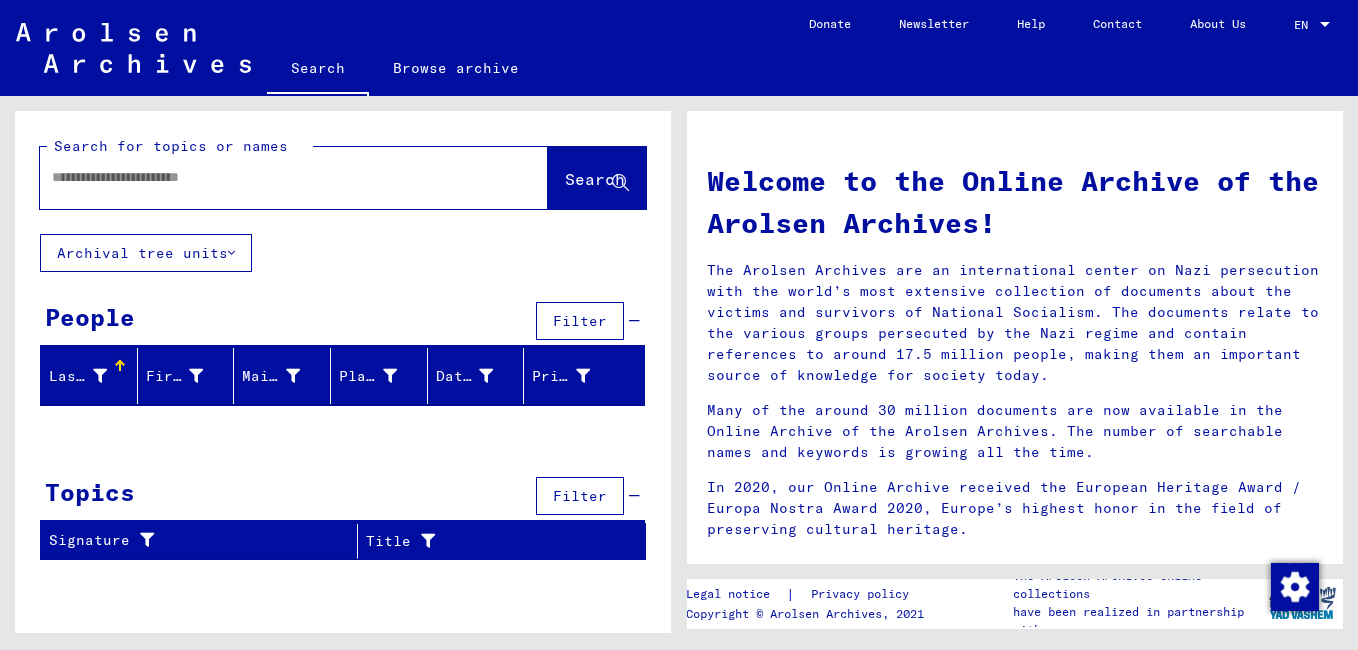 click at bounding box center [270, 177] 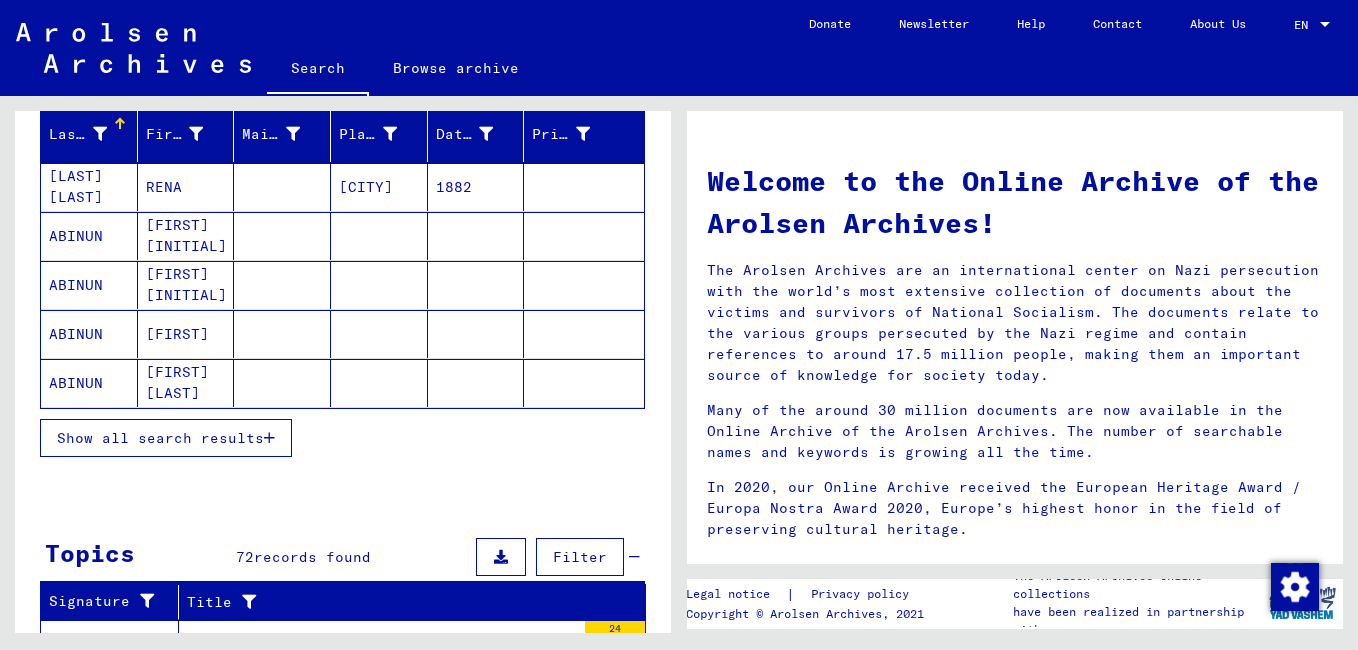 scroll, scrollTop: 237, scrollLeft: 0, axis: vertical 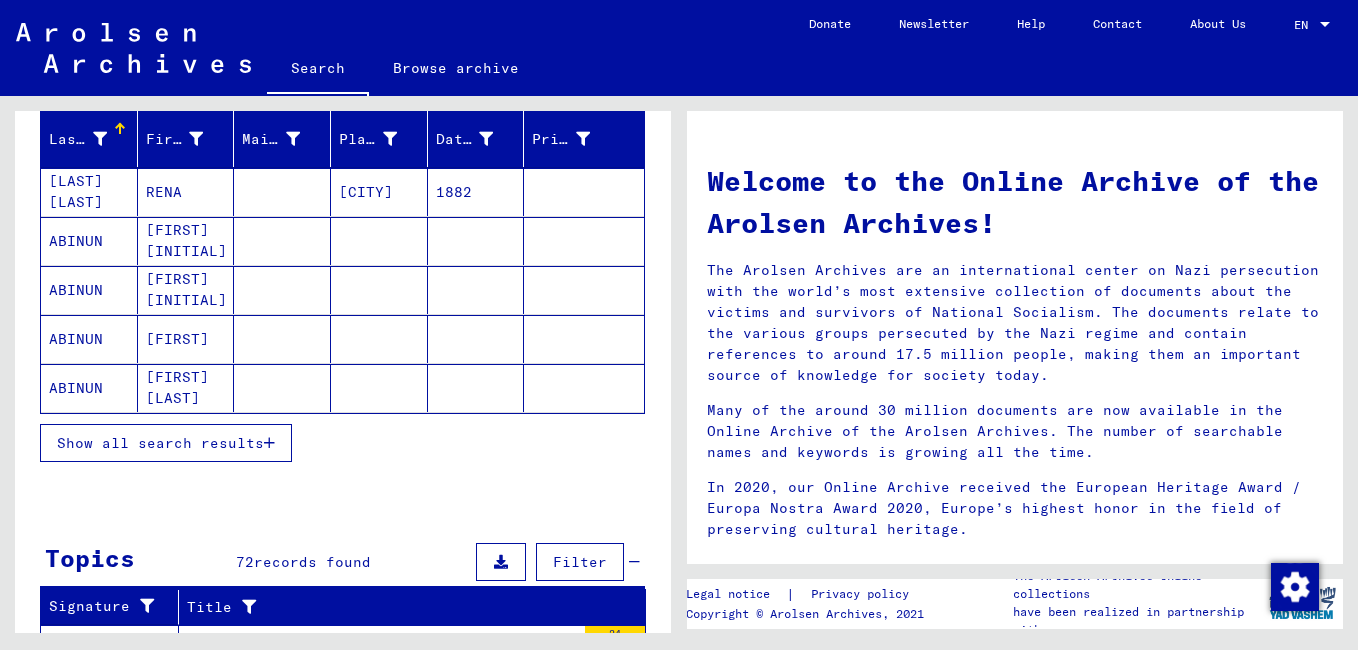 click on "Show all search results" at bounding box center (166, 443) 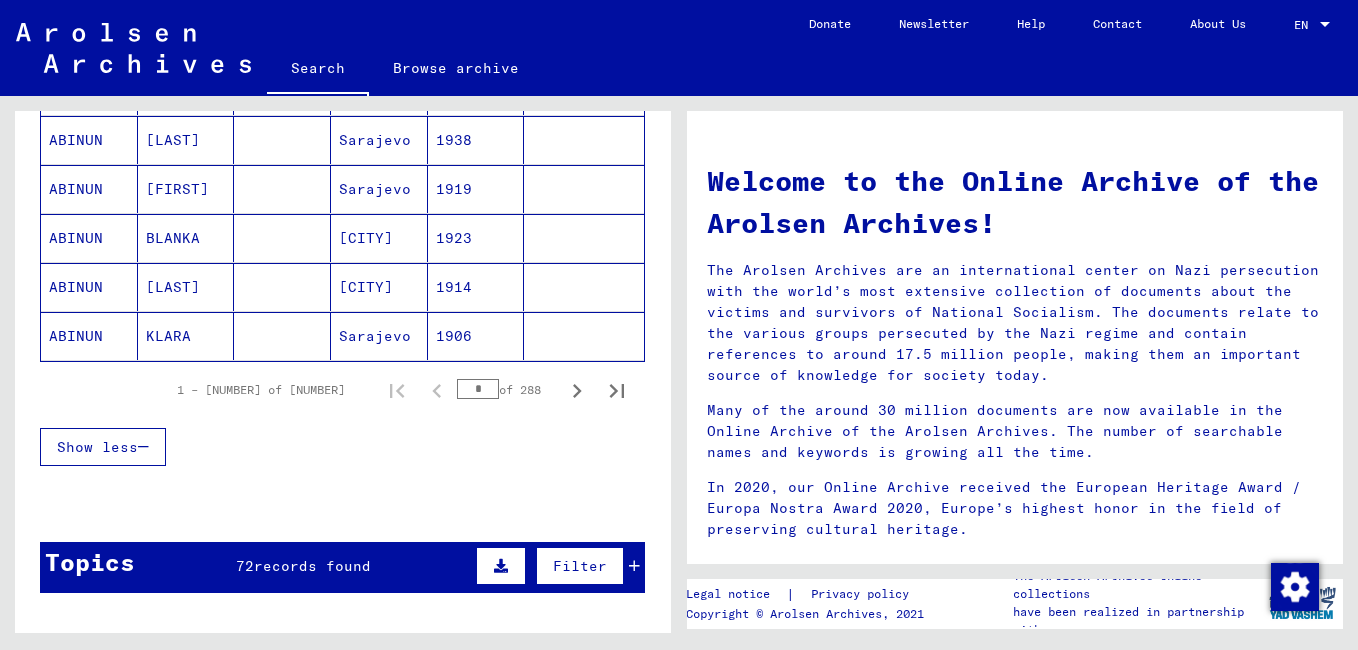 scroll, scrollTop: 1288, scrollLeft: 0, axis: vertical 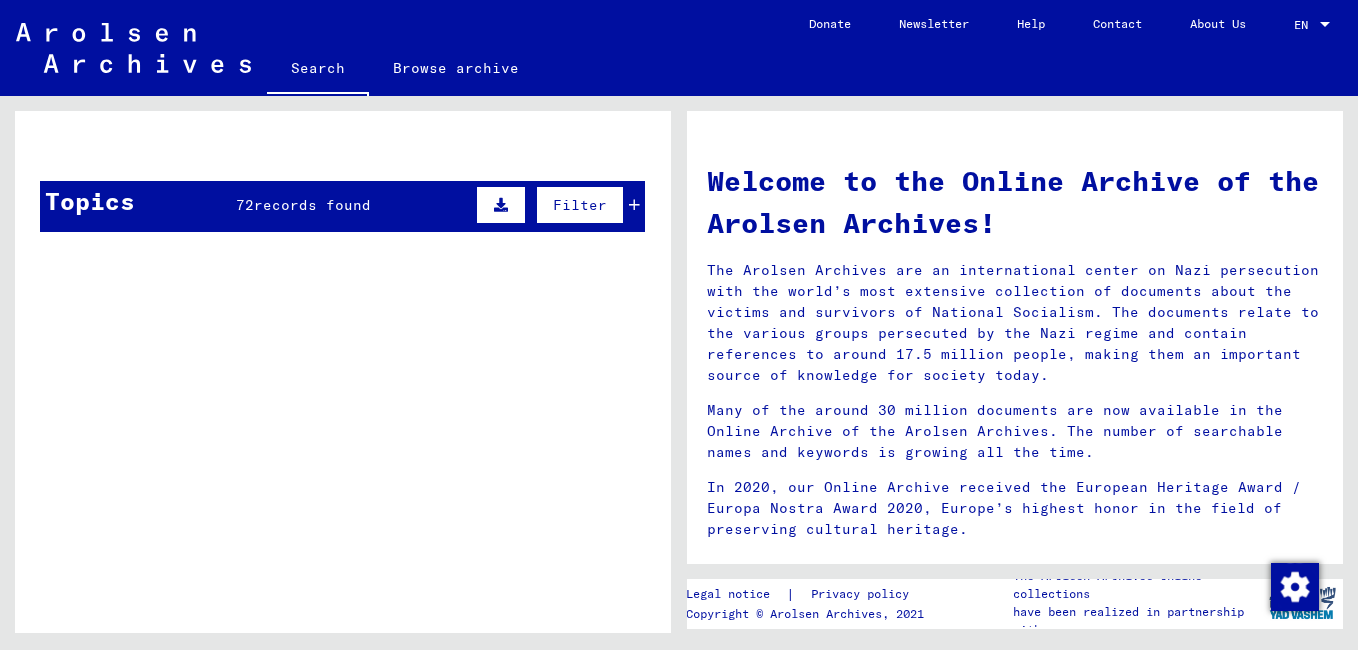 click on "records found" at bounding box center (312, 205) 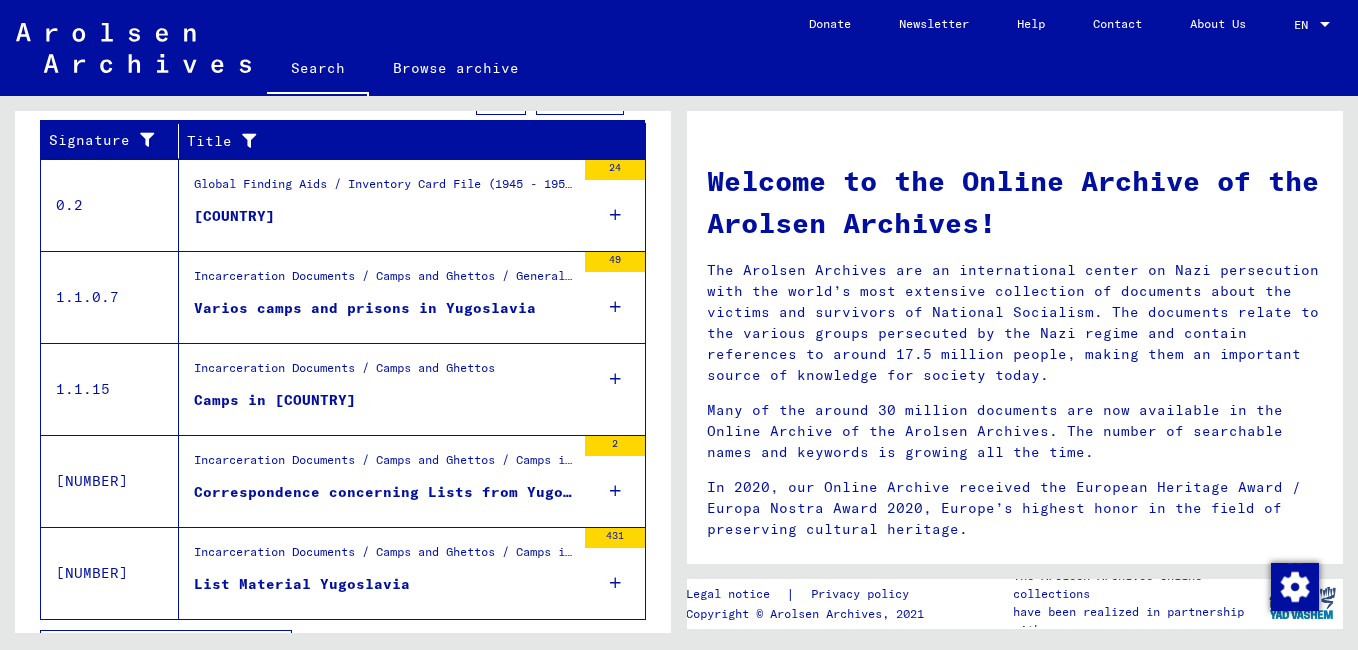 scroll, scrollTop: 1785, scrollLeft: 0, axis: vertical 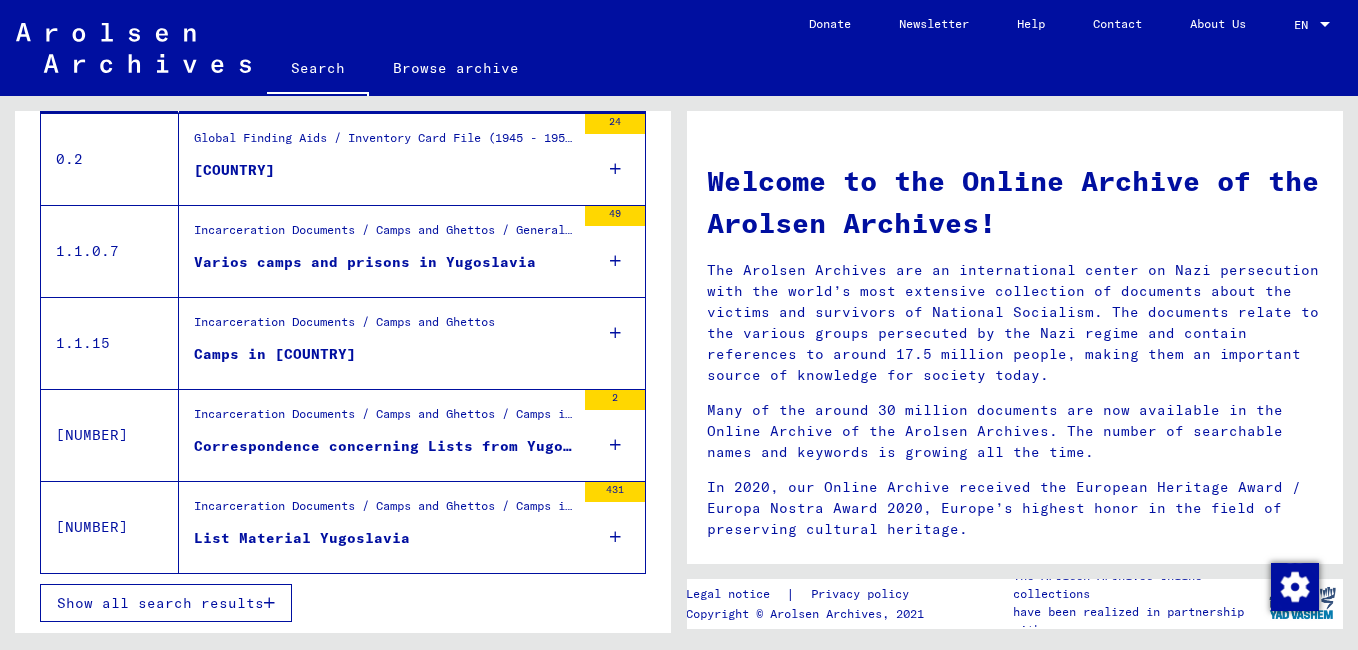 click on "Varios camps and prisons in Yugoslavia" at bounding box center [365, 262] 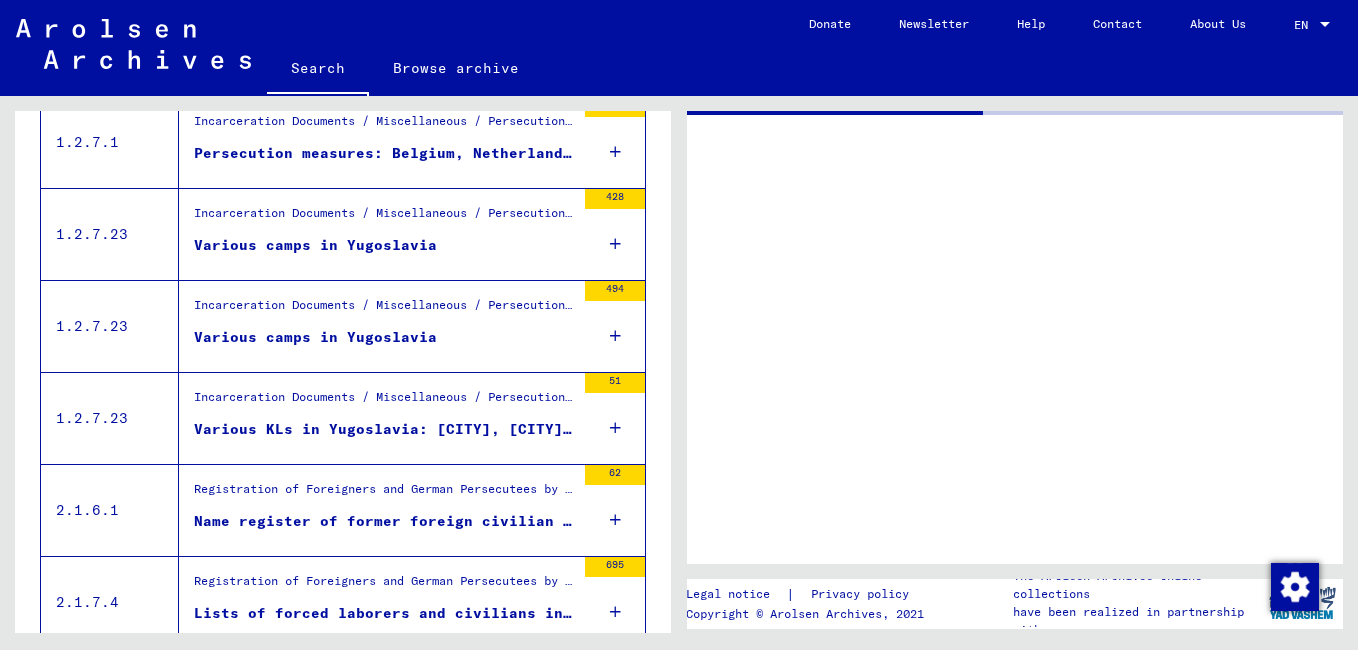scroll, scrollTop: 388, scrollLeft: 0, axis: vertical 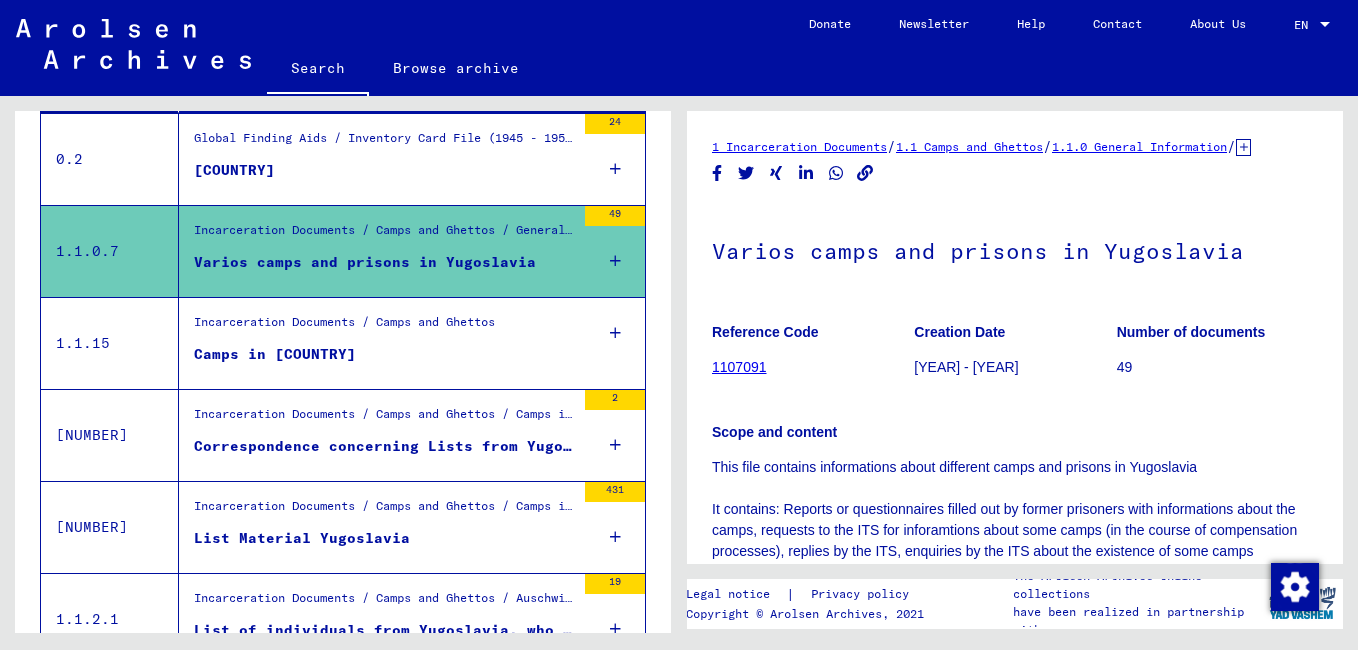 click on "Camps in [COUNTRY]" at bounding box center [275, 354] 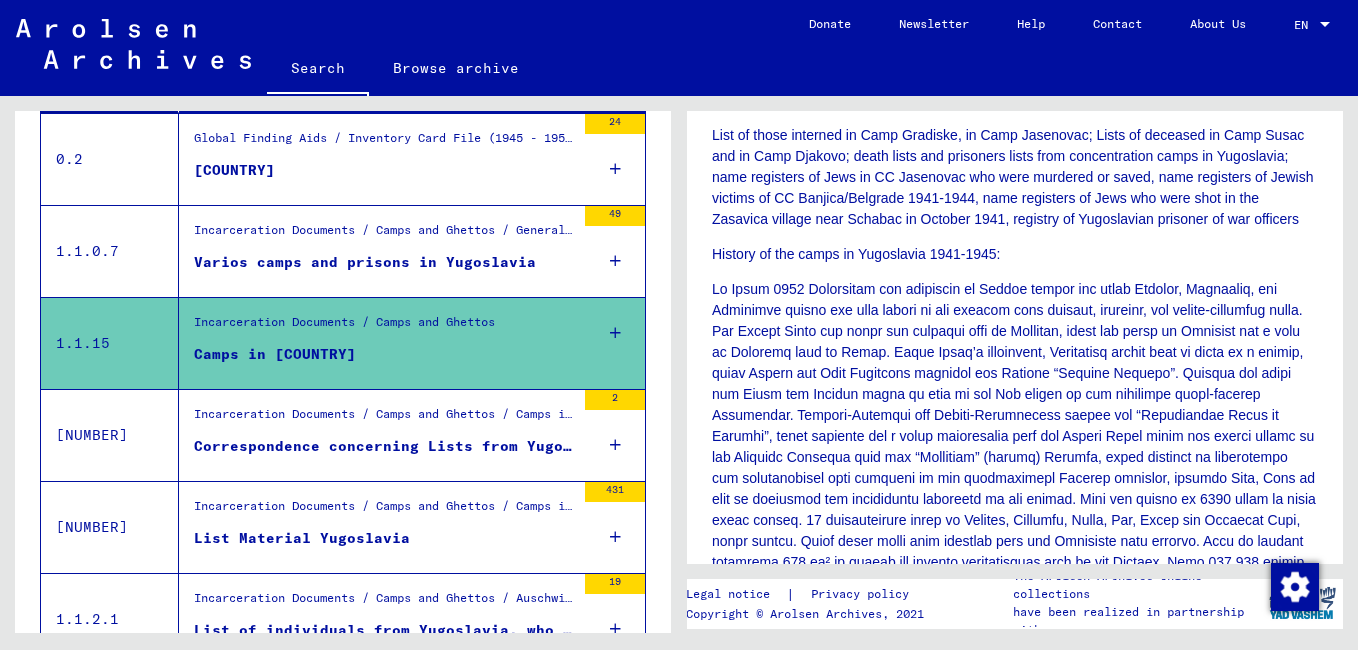 scroll, scrollTop: 362, scrollLeft: 0, axis: vertical 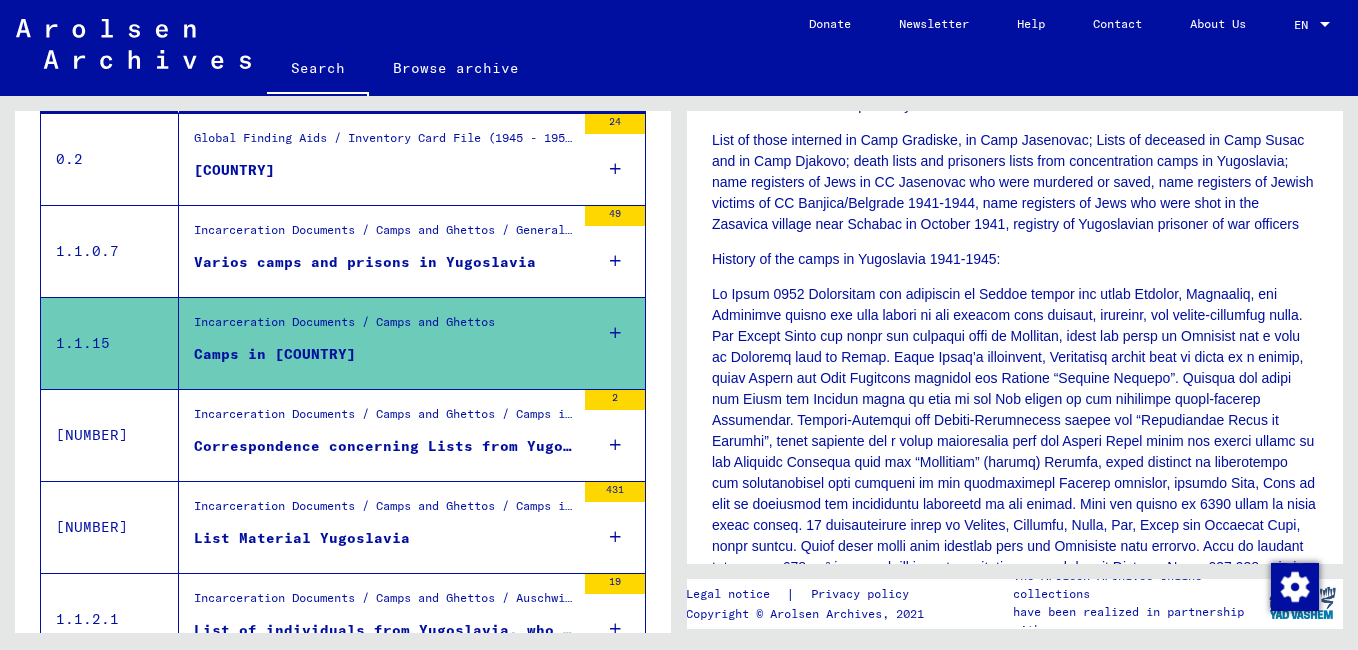 drag, startPoint x: 1350, startPoint y: 250, endPoint x: 1351, endPoint y: 267, distance: 17.029387 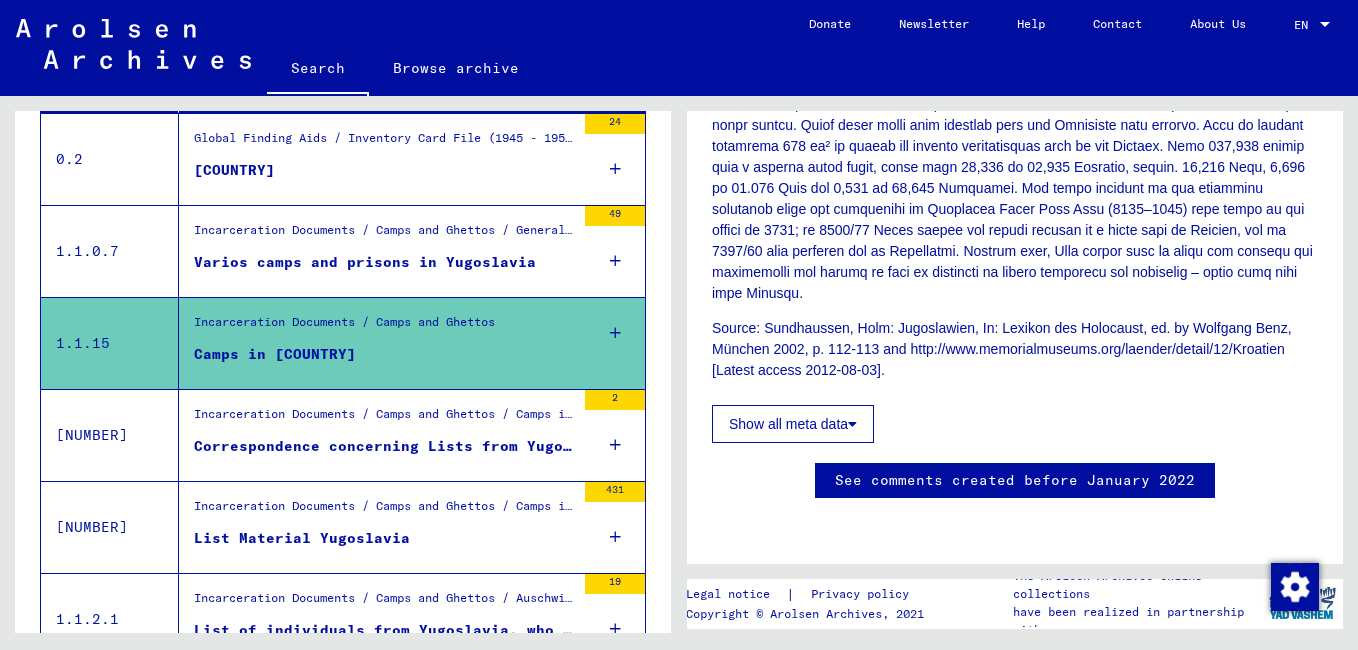 scroll, scrollTop: 0, scrollLeft: 0, axis: both 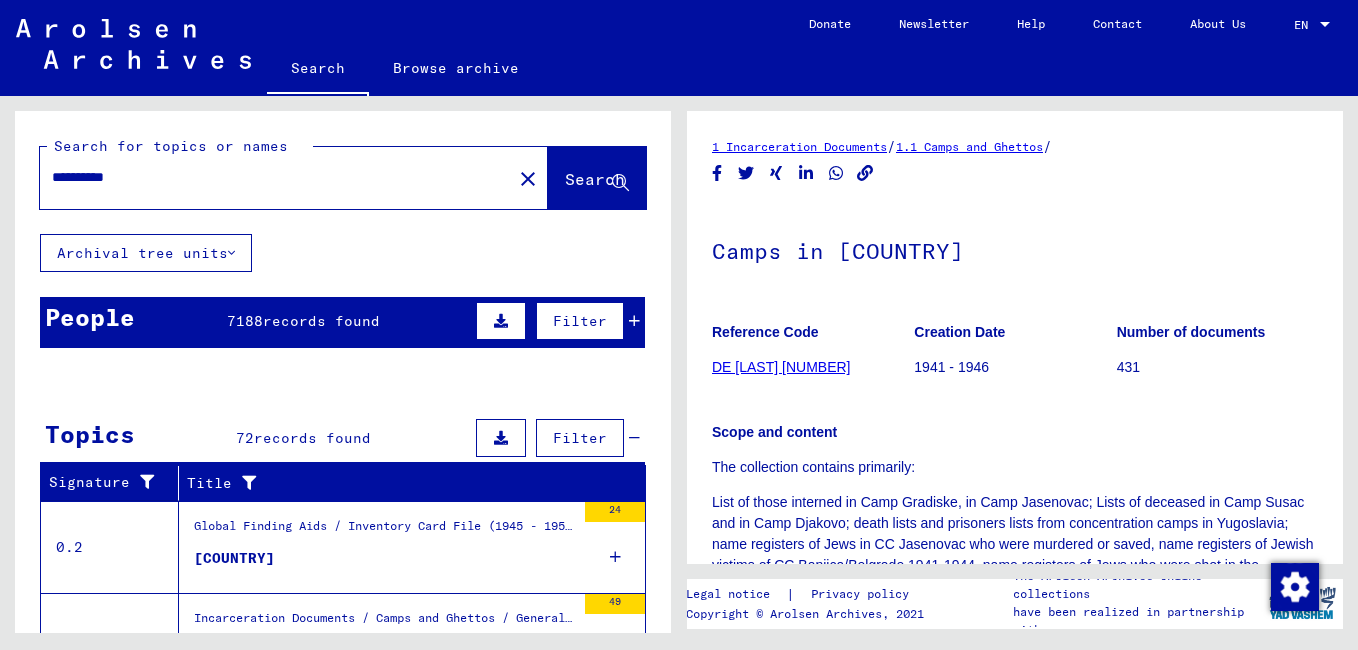 click on "**********" at bounding box center (276, 177) 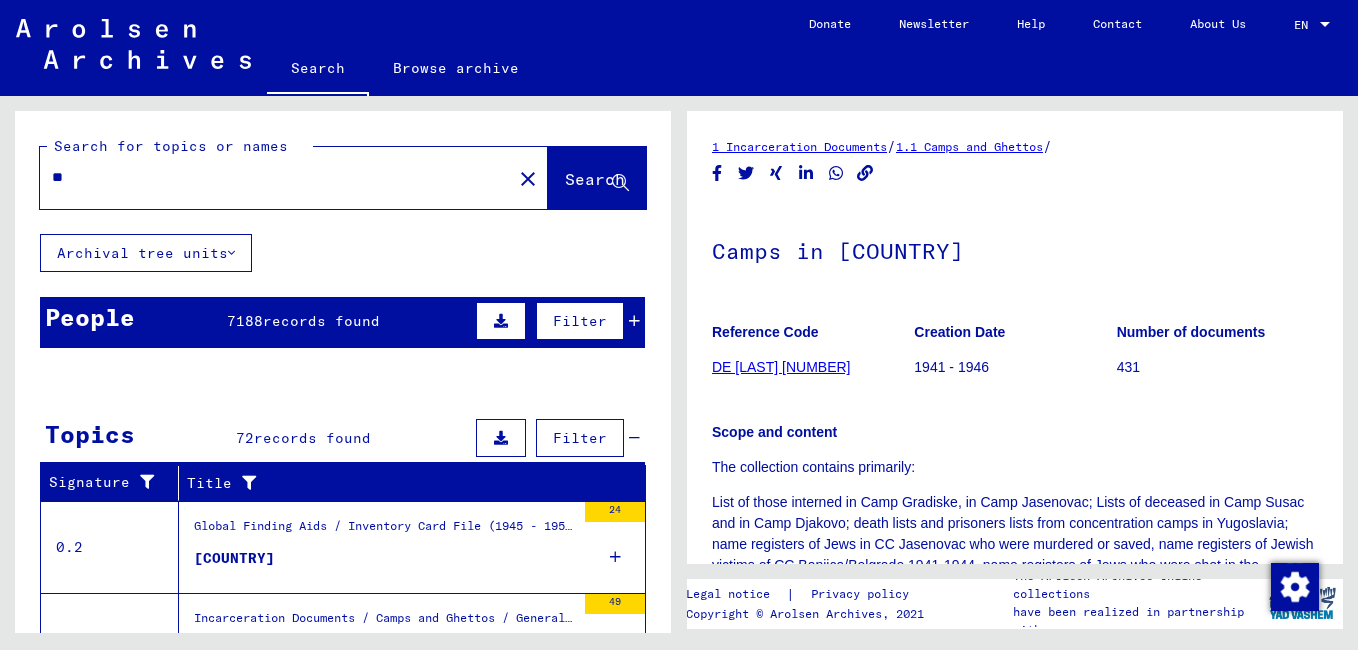 type on "*" 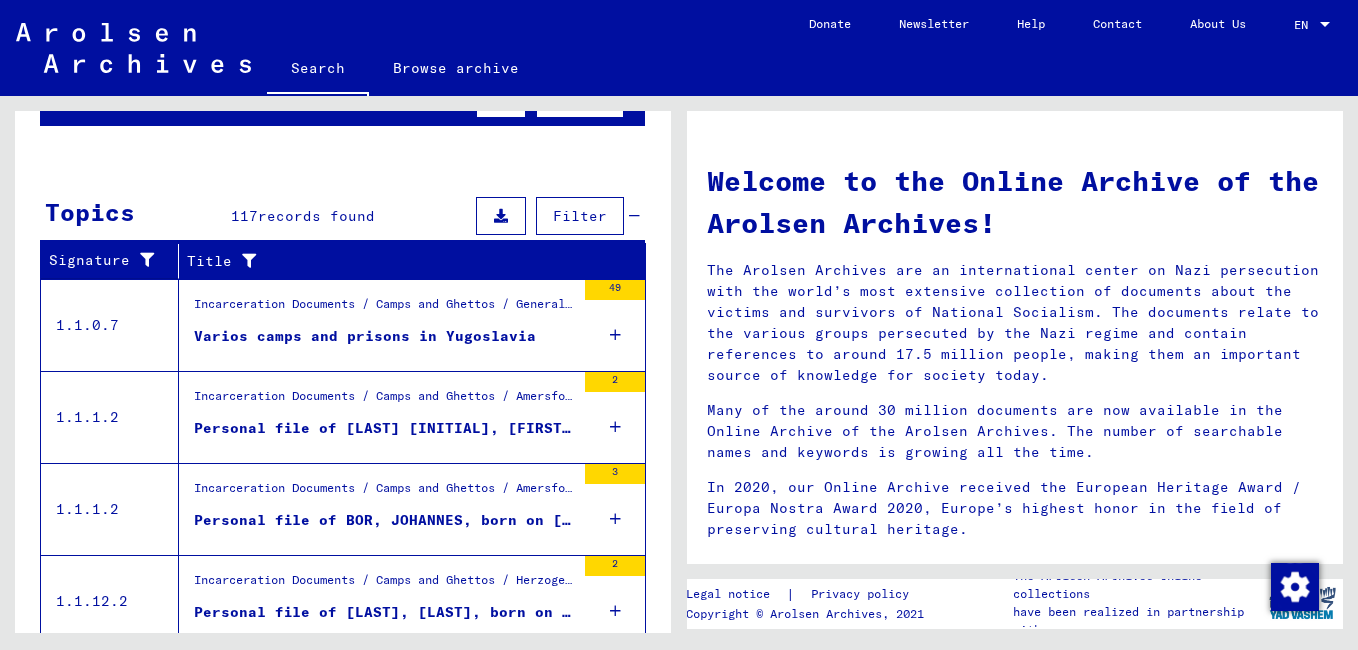scroll, scrollTop: 307, scrollLeft: 0, axis: vertical 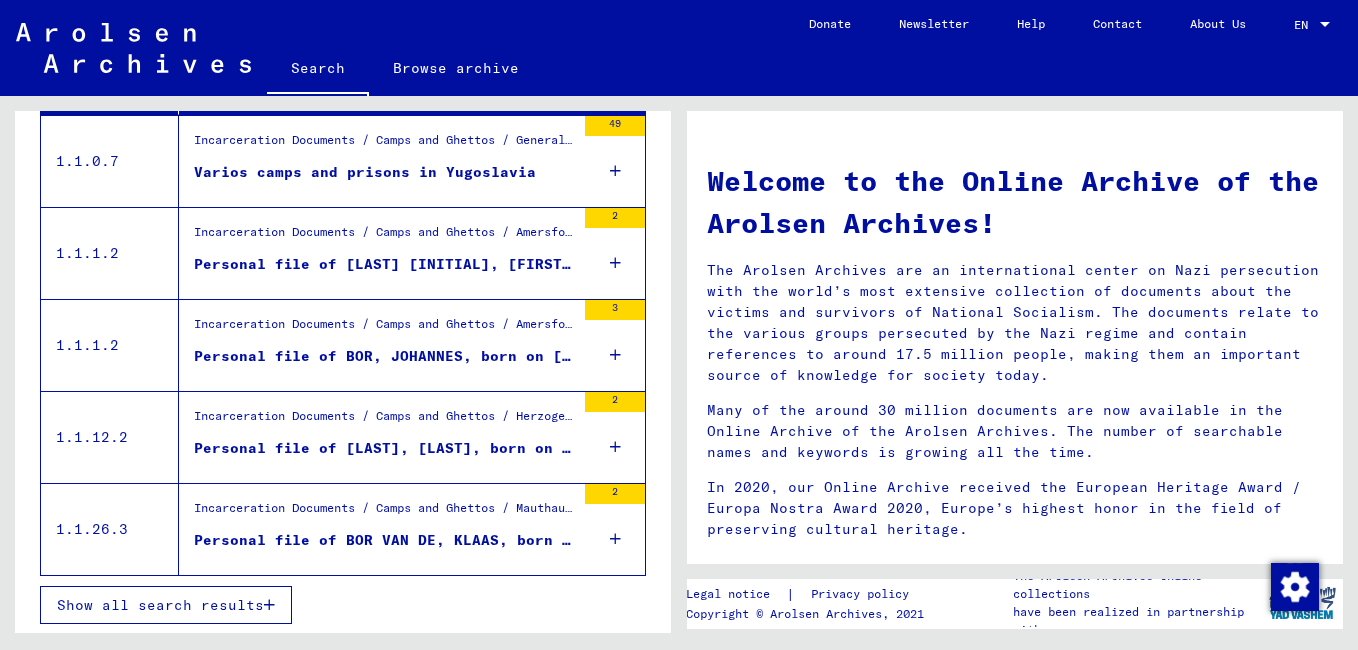 click on "Show all search results" at bounding box center (160, 605) 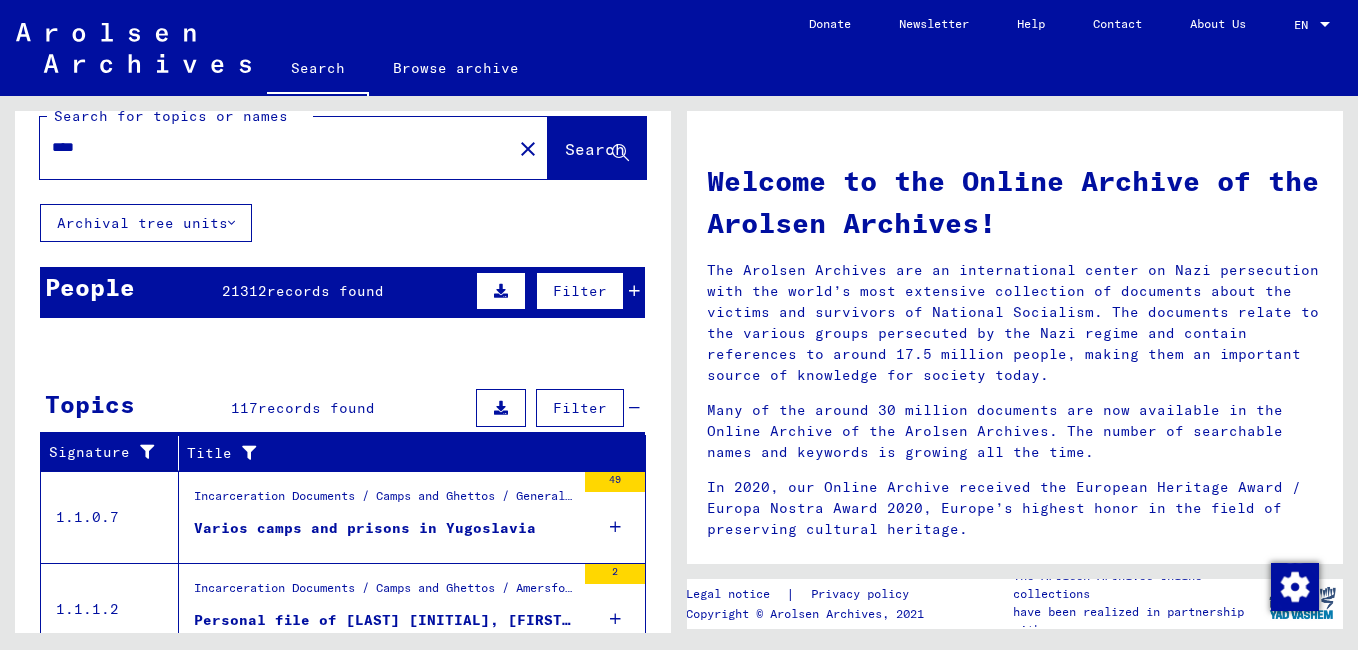 scroll, scrollTop: 0, scrollLeft: 0, axis: both 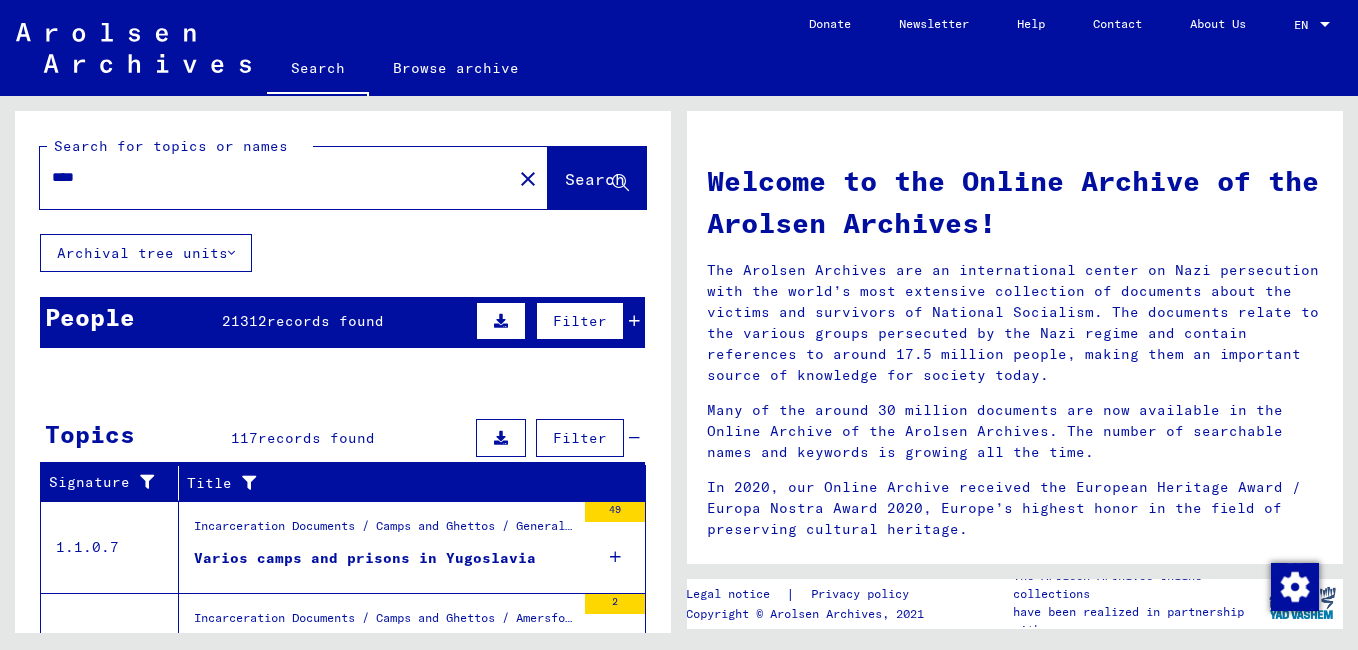 click on "***" at bounding box center [270, 177] 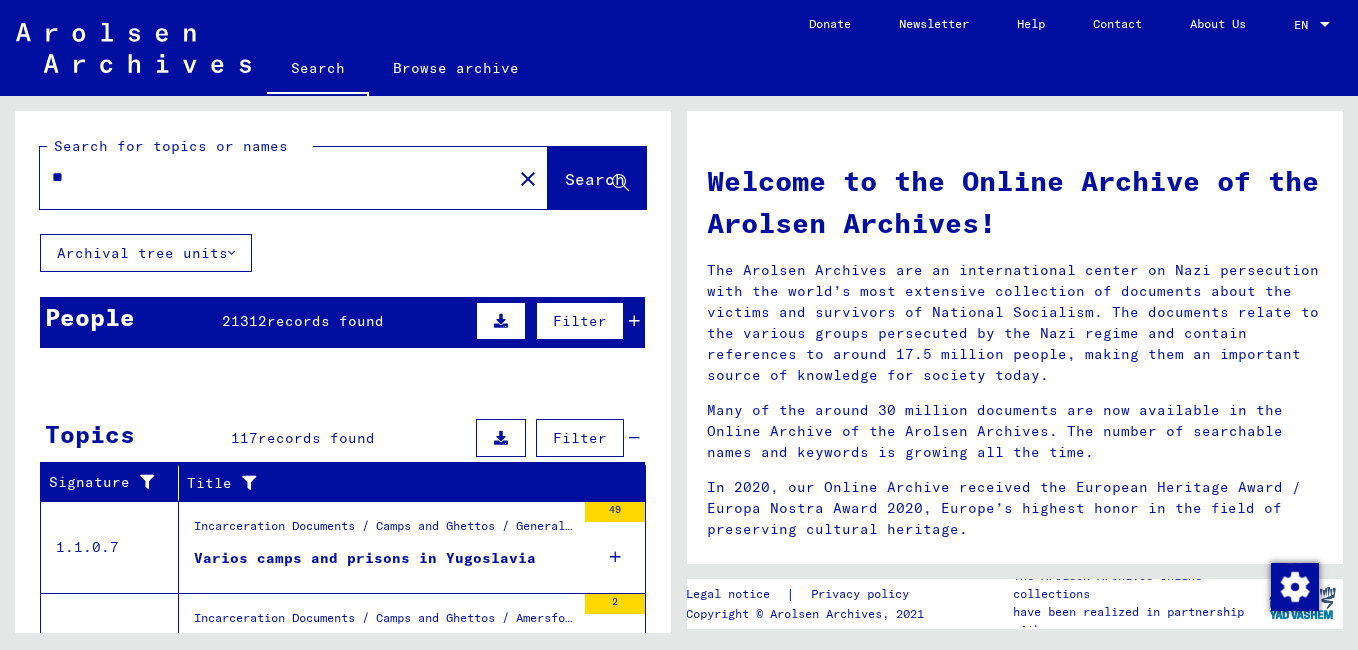 type on "*" 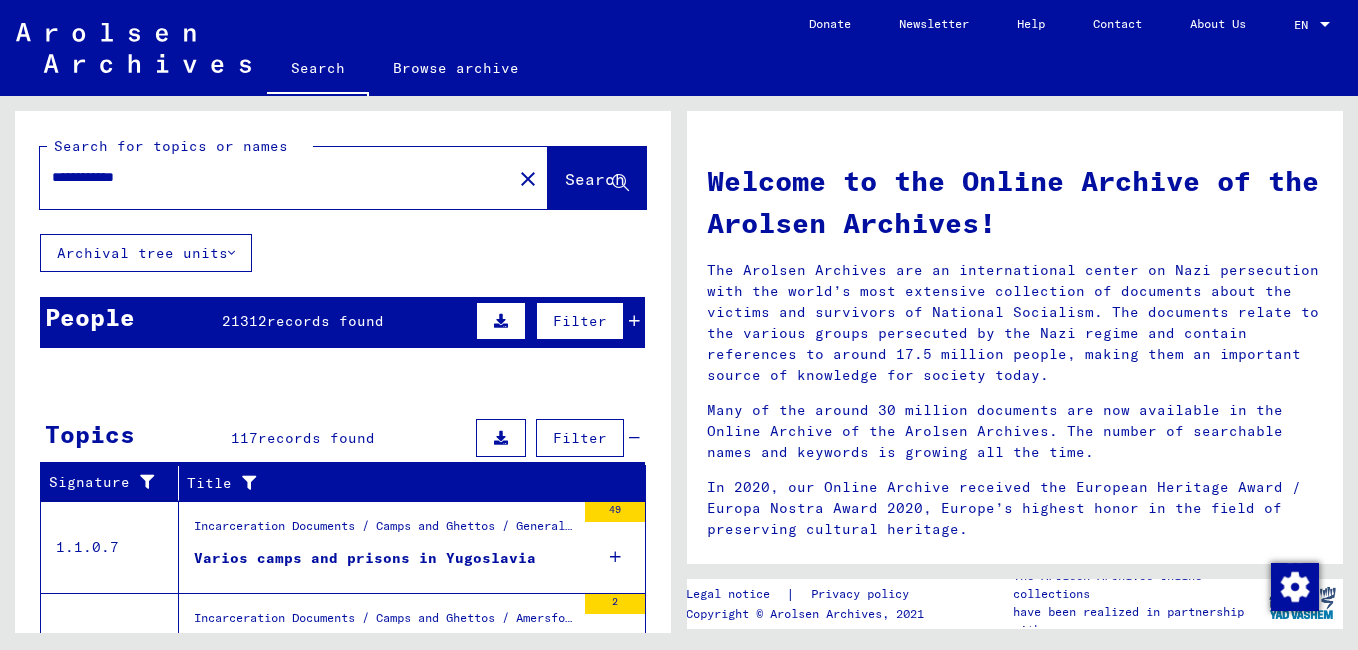 type on "**********" 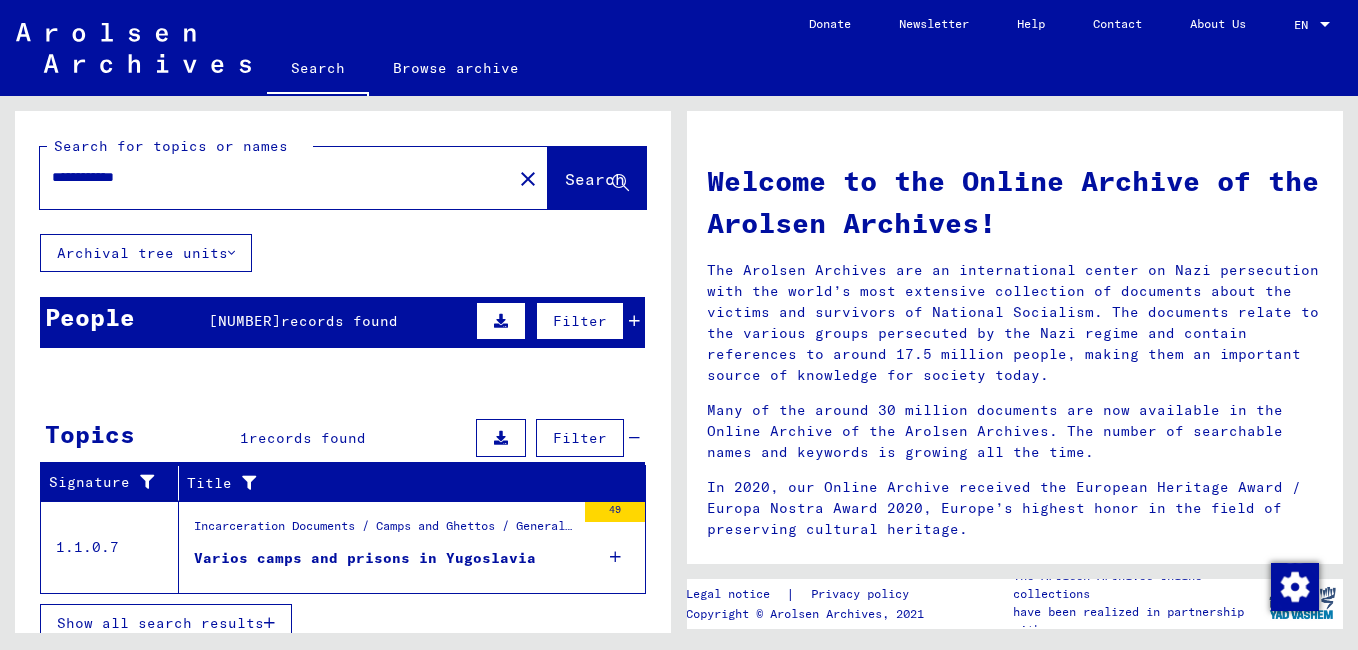 scroll, scrollTop: 20, scrollLeft: 0, axis: vertical 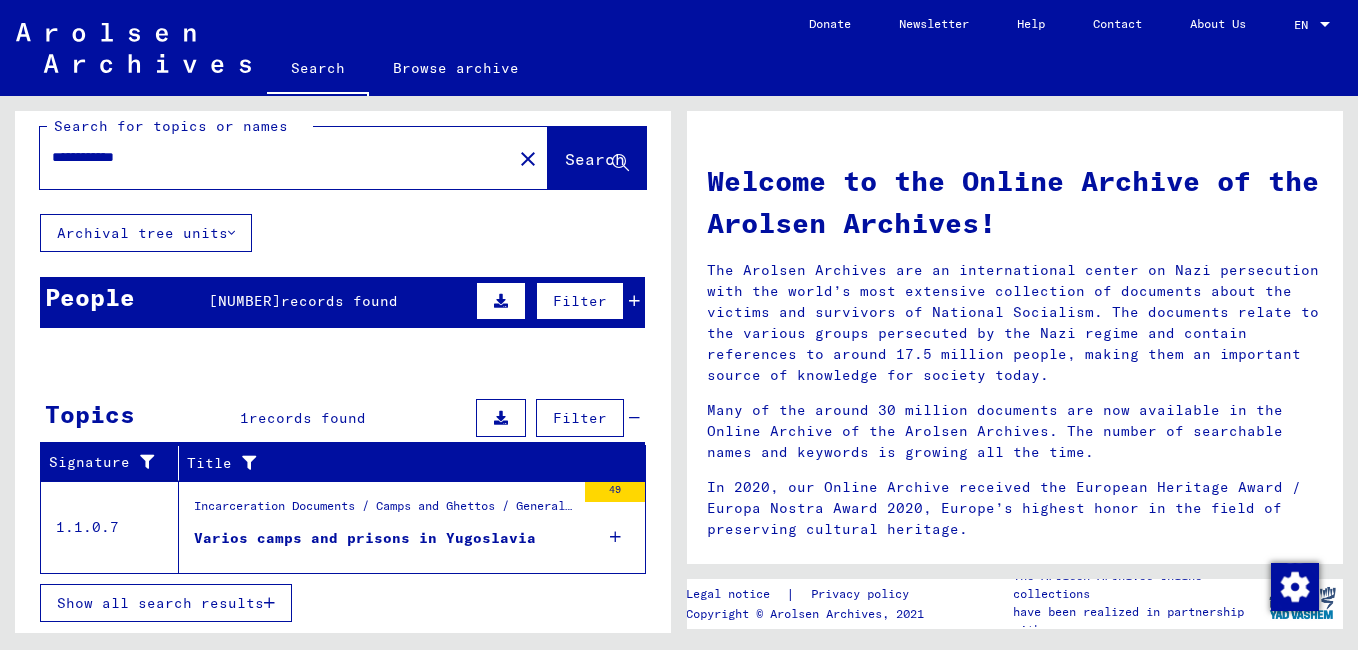 click on "Varios camps and prisons in Yugoslavia" at bounding box center (365, 538) 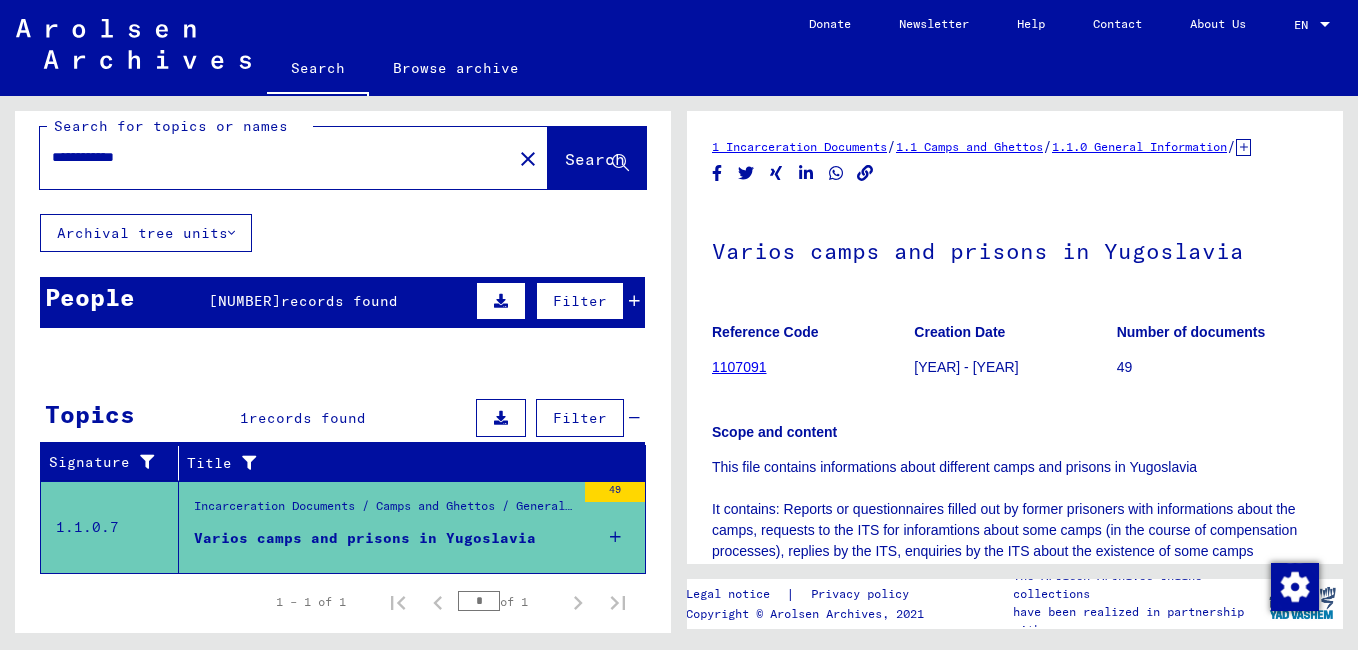 scroll, scrollTop: 0, scrollLeft: 0, axis: both 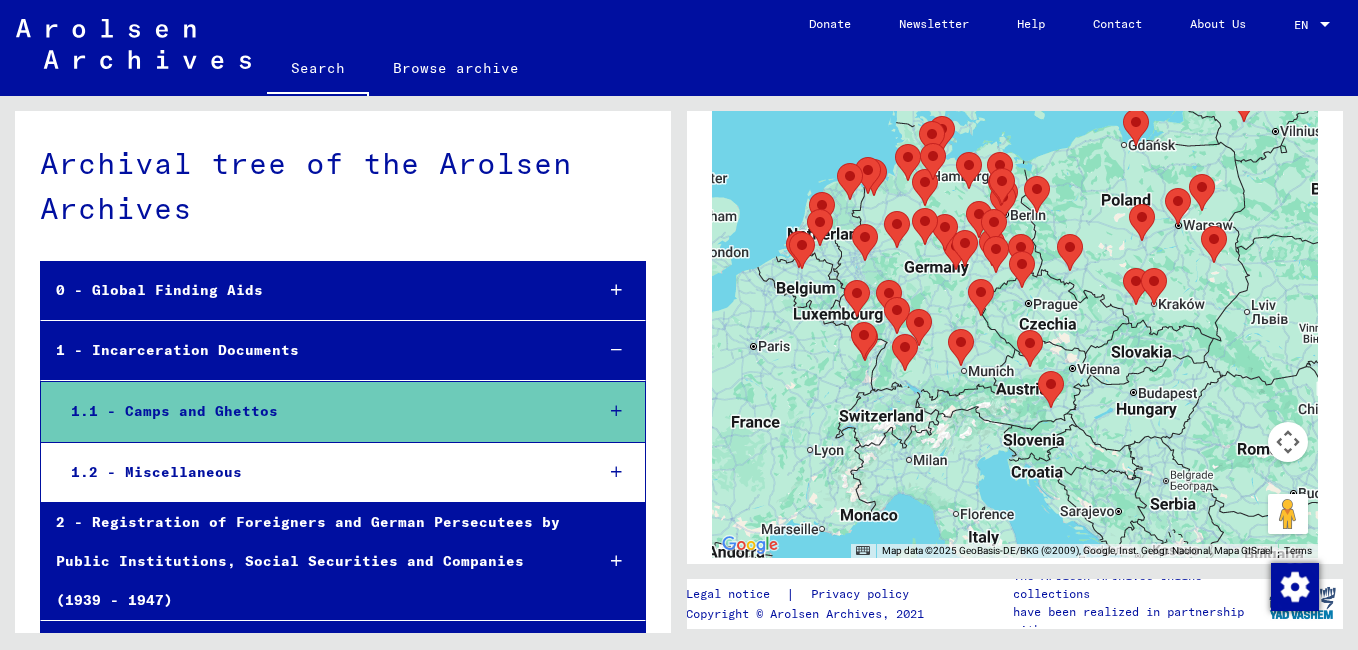 drag, startPoint x: 1103, startPoint y: 392, endPoint x: 1015, endPoint y: 237, distance: 178.2386 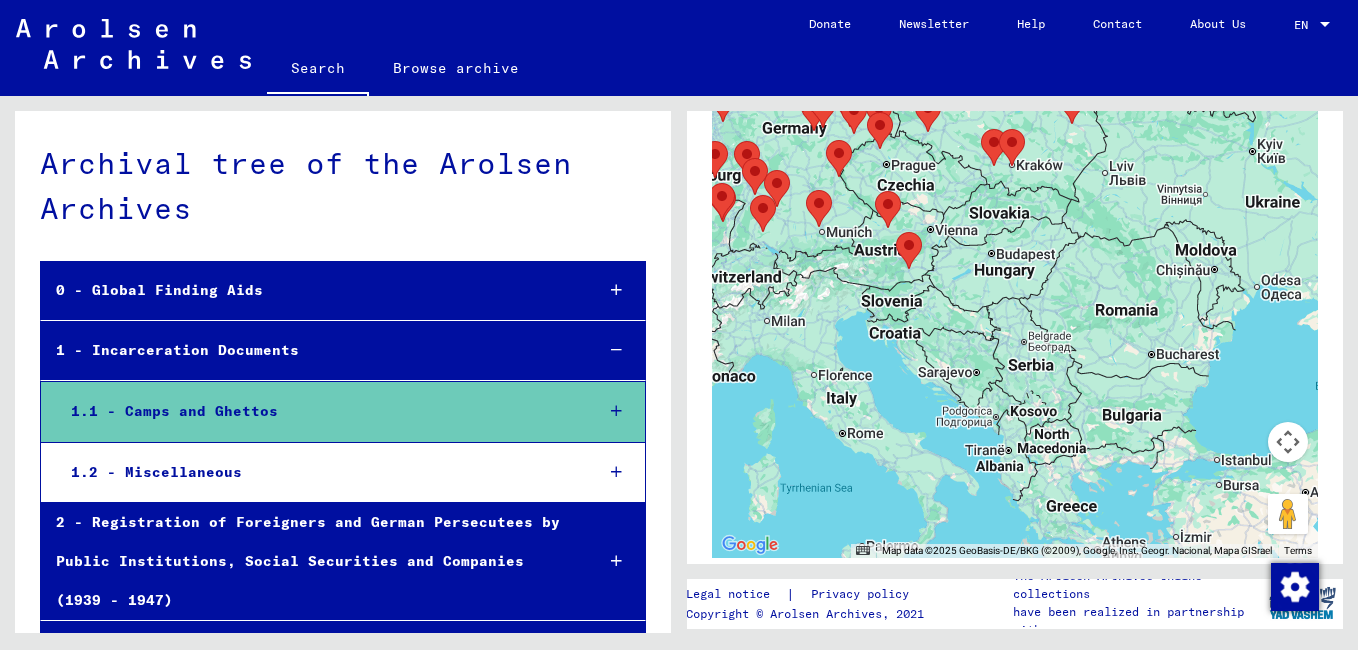 drag, startPoint x: 1143, startPoint y: 357, endPoint x: 1003, endPoint y: 223, distance: 193.7937 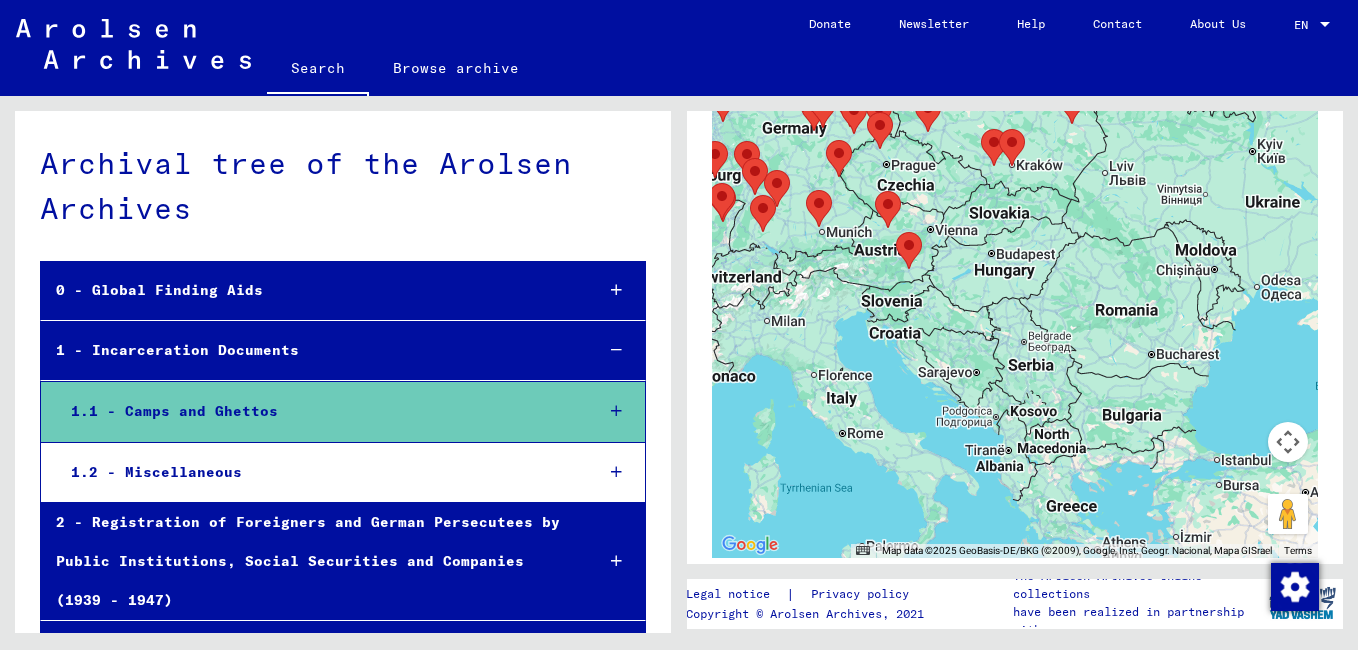 click on "To navigate, press the arrow keys." 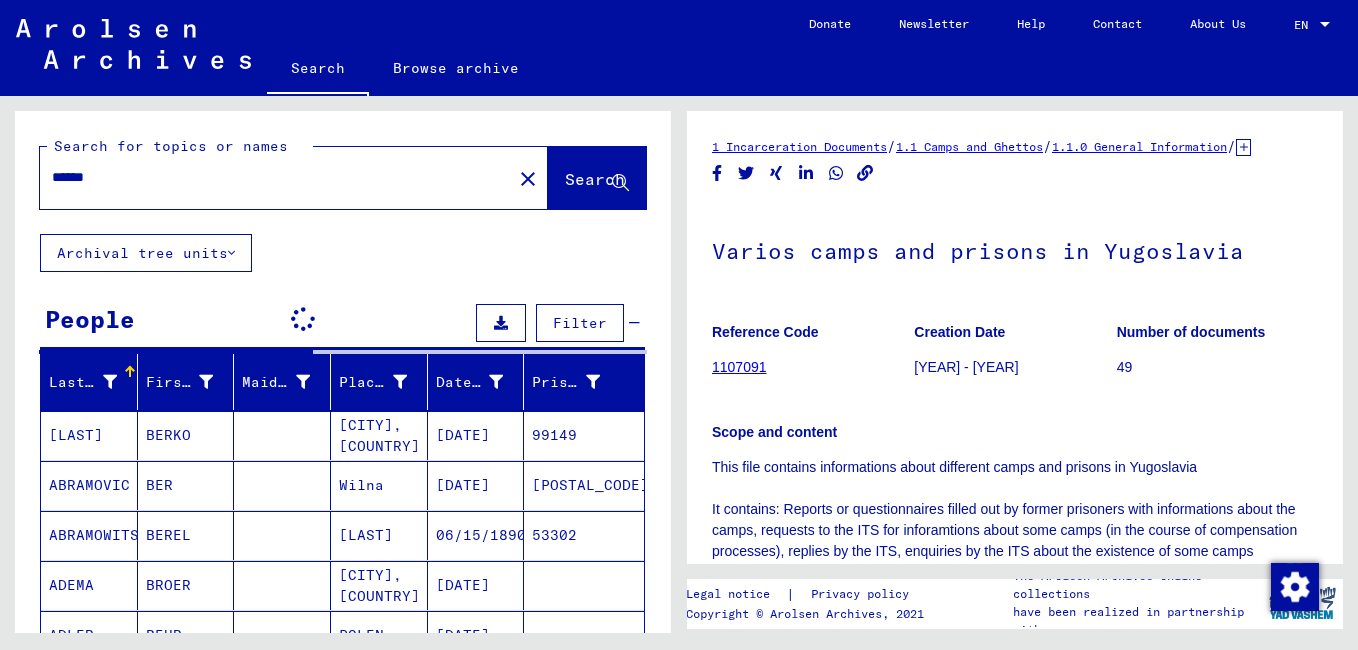 click on "******" at bounding box center (276, 177) 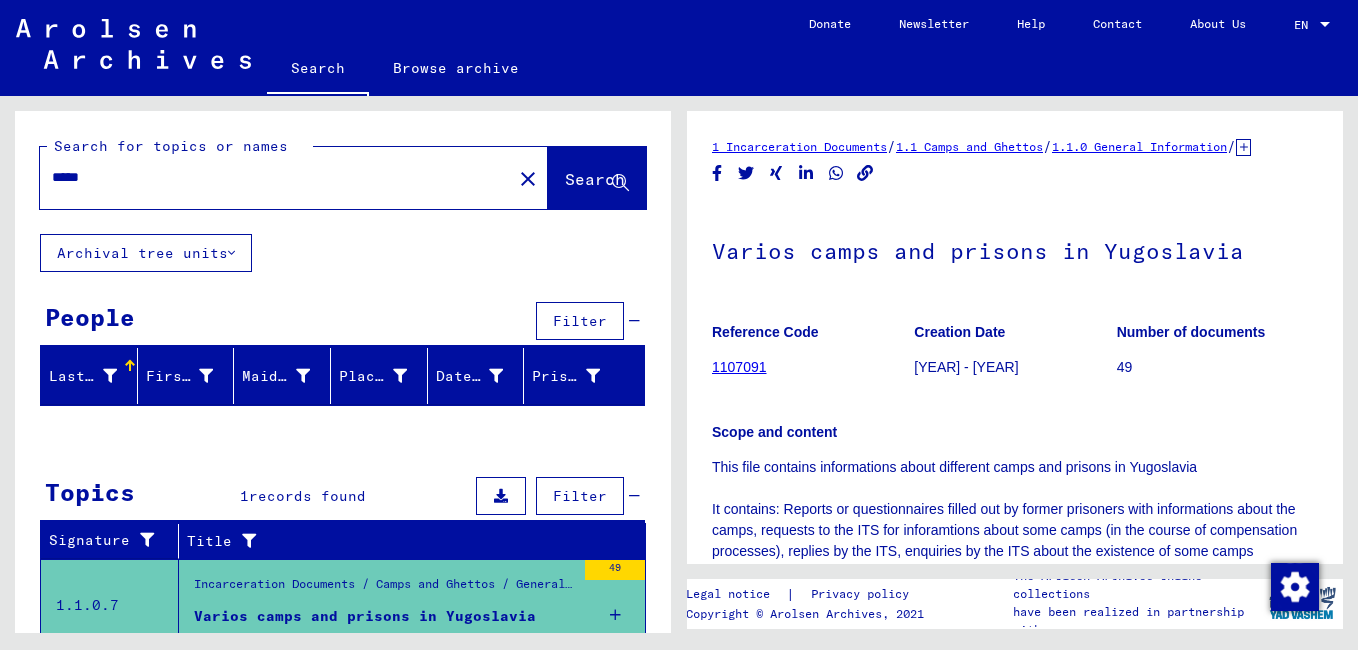 scroll, scrollTop: 0, scrollLeft: 0, axis: both 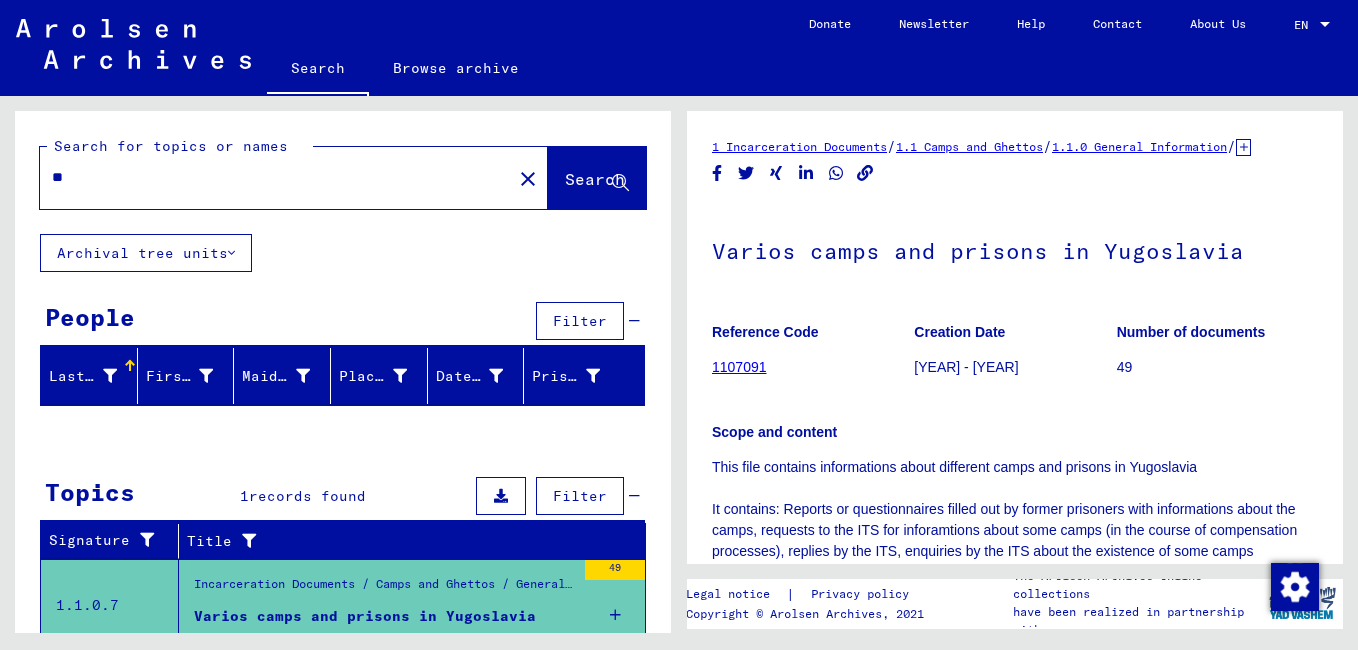 type on "*" 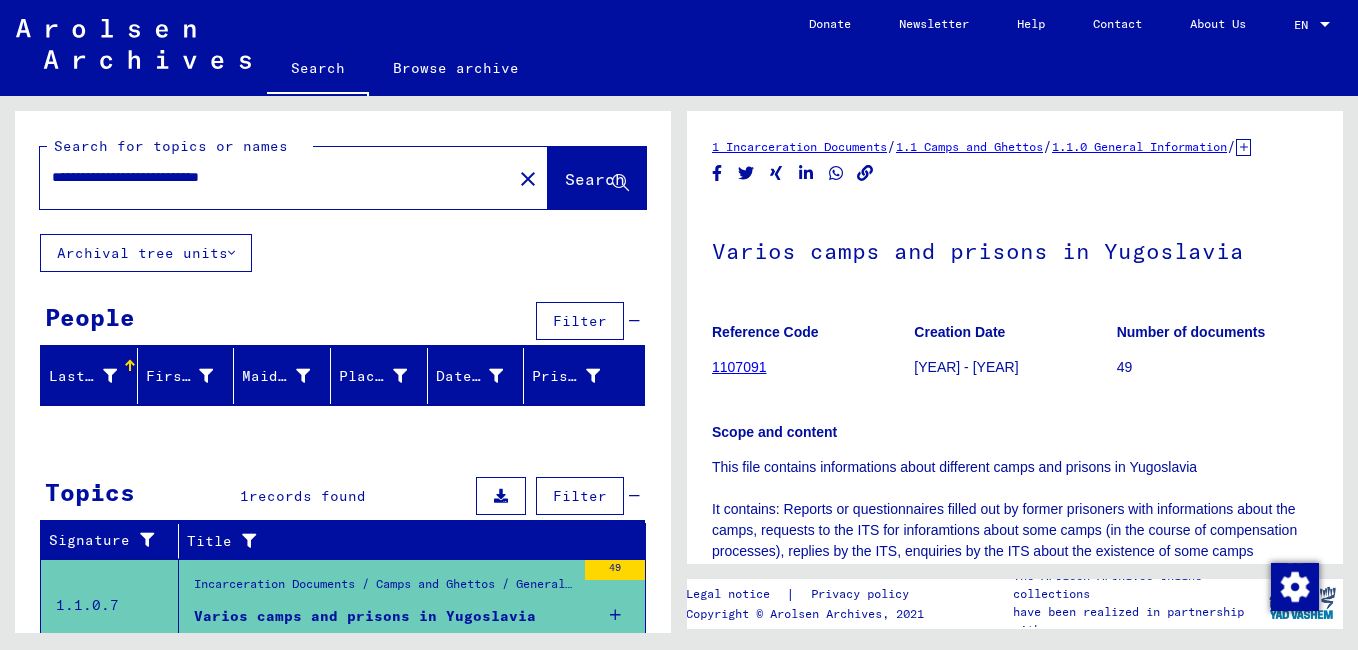 type on "**********" 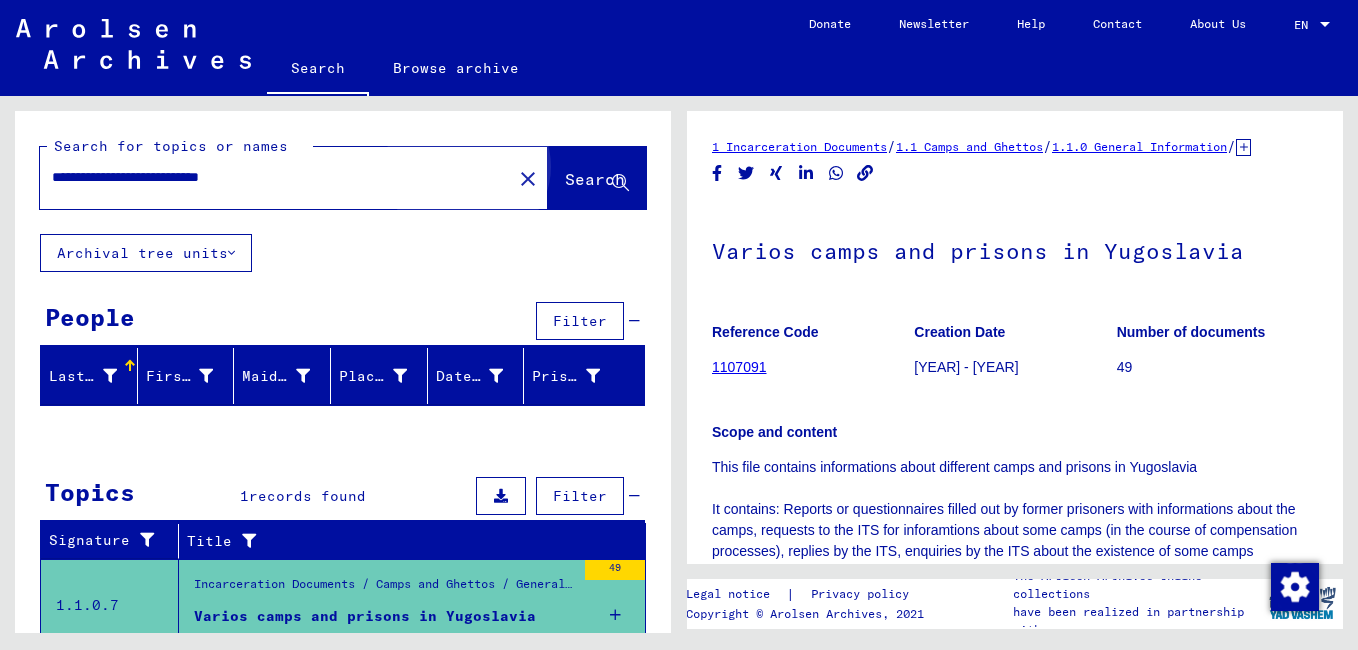 click on "Search" 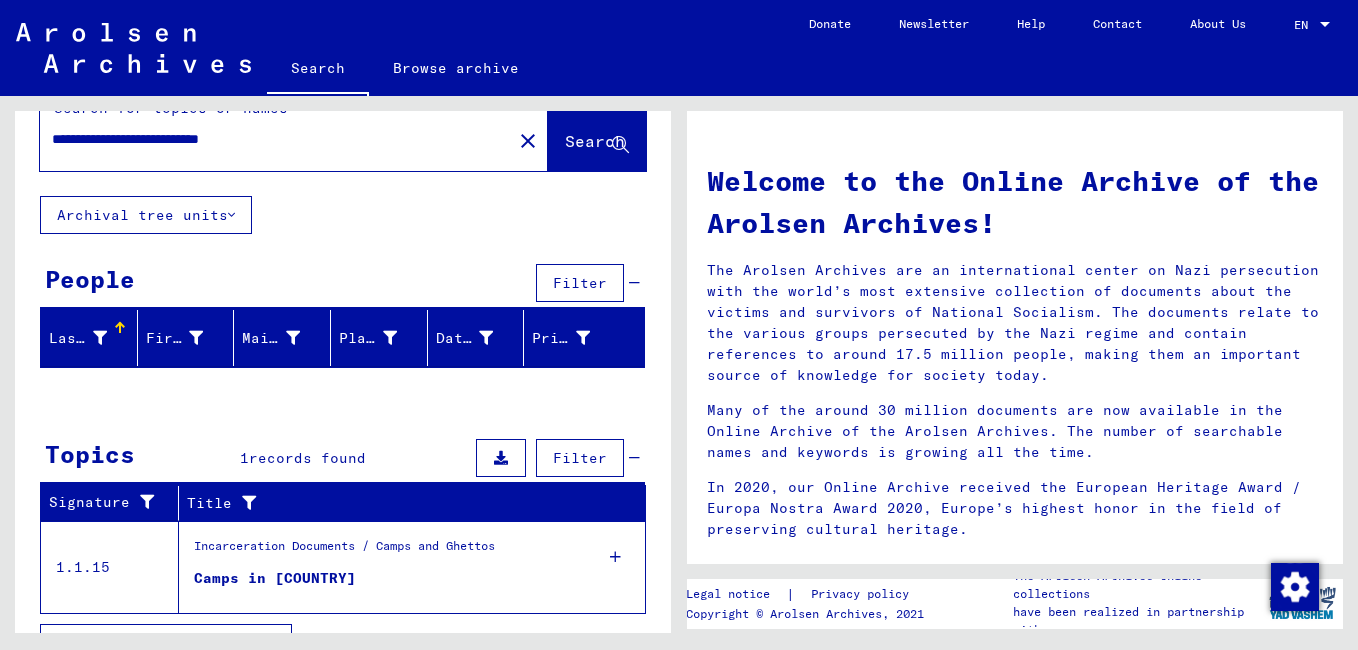 scroll, scrollTop: 78, scrollLeft: 0, axis: vertical 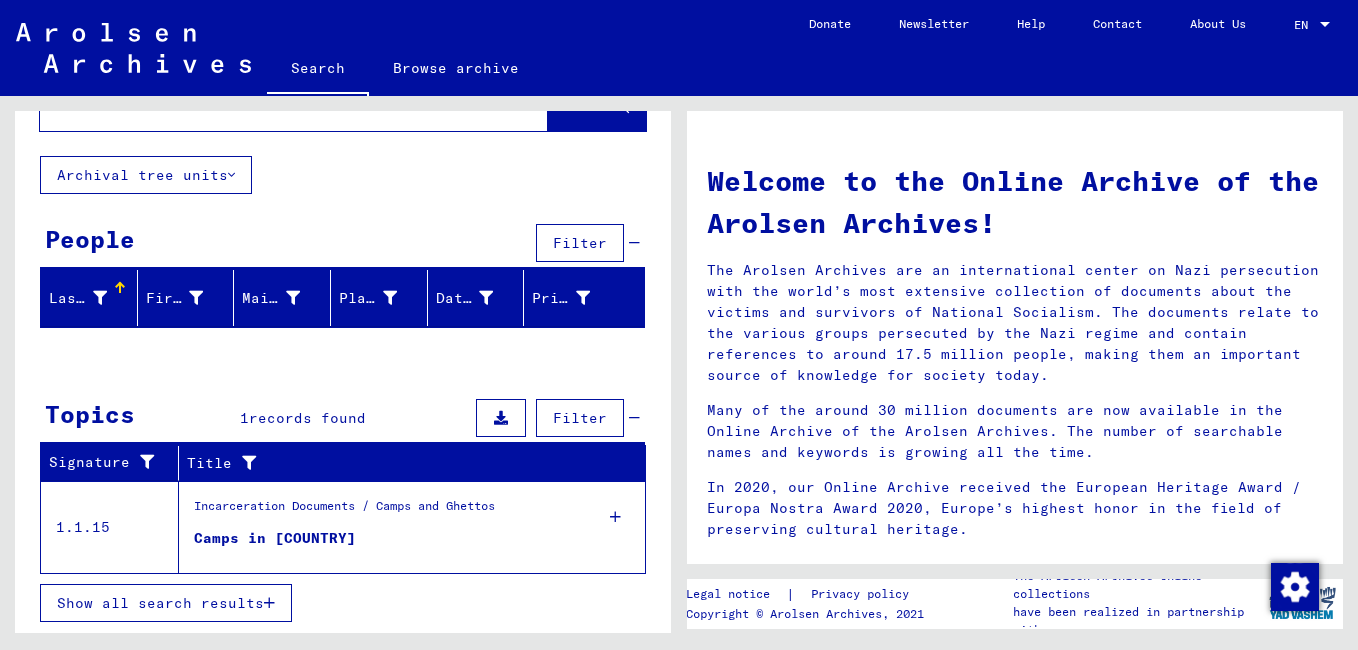 click on "Camps in [COUNTRY]" at bounding box center [275, 538] 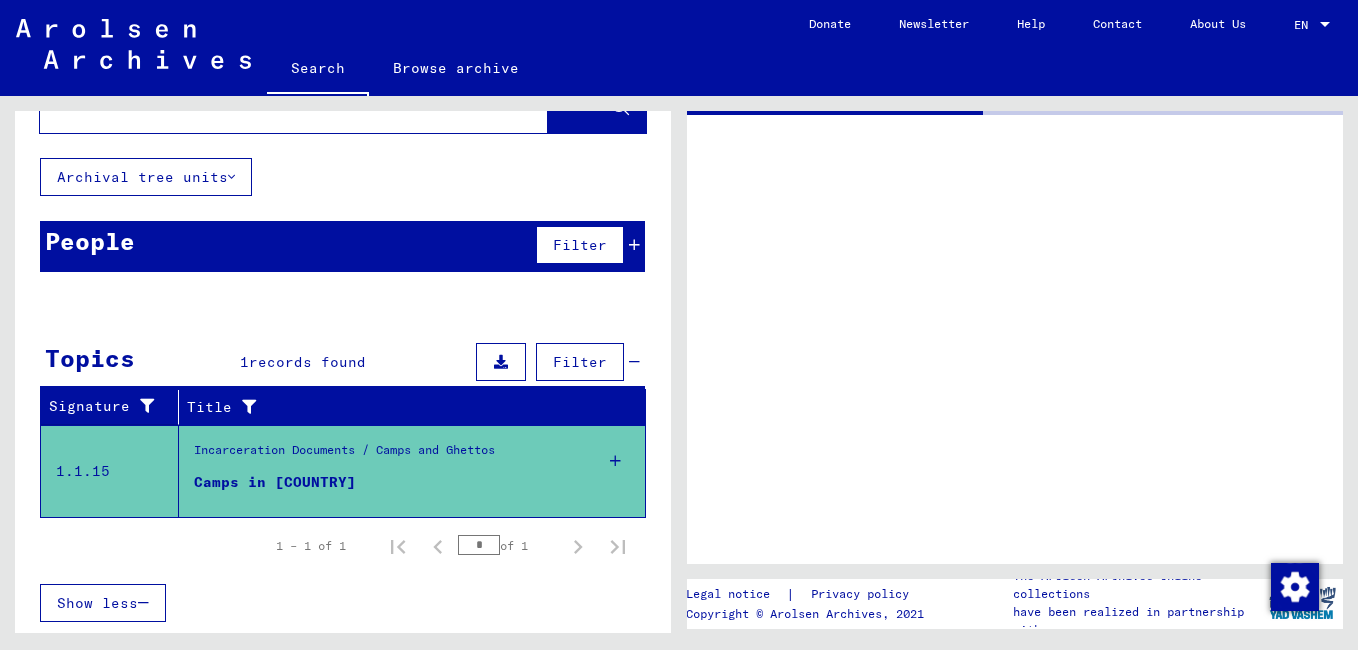 scroll, scrollTop: 76, scrollLeft: 0, axis: vertical 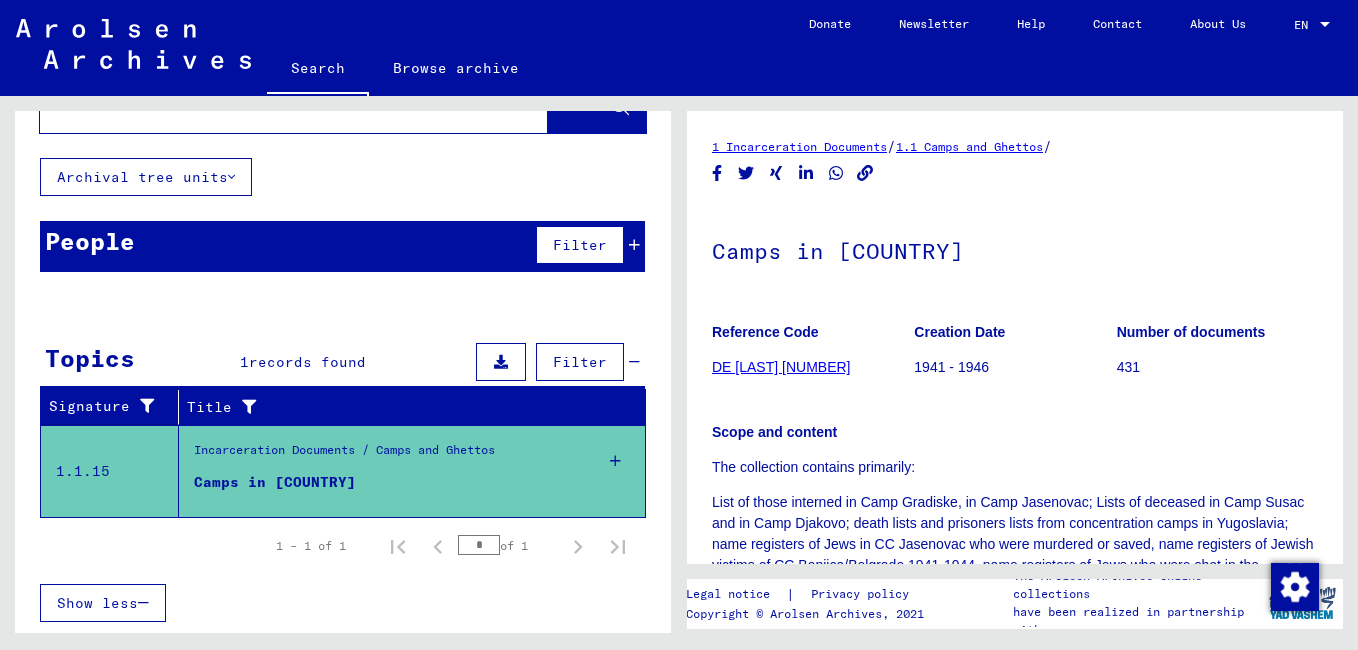 click on "DE [LAST] [NUMBER]" 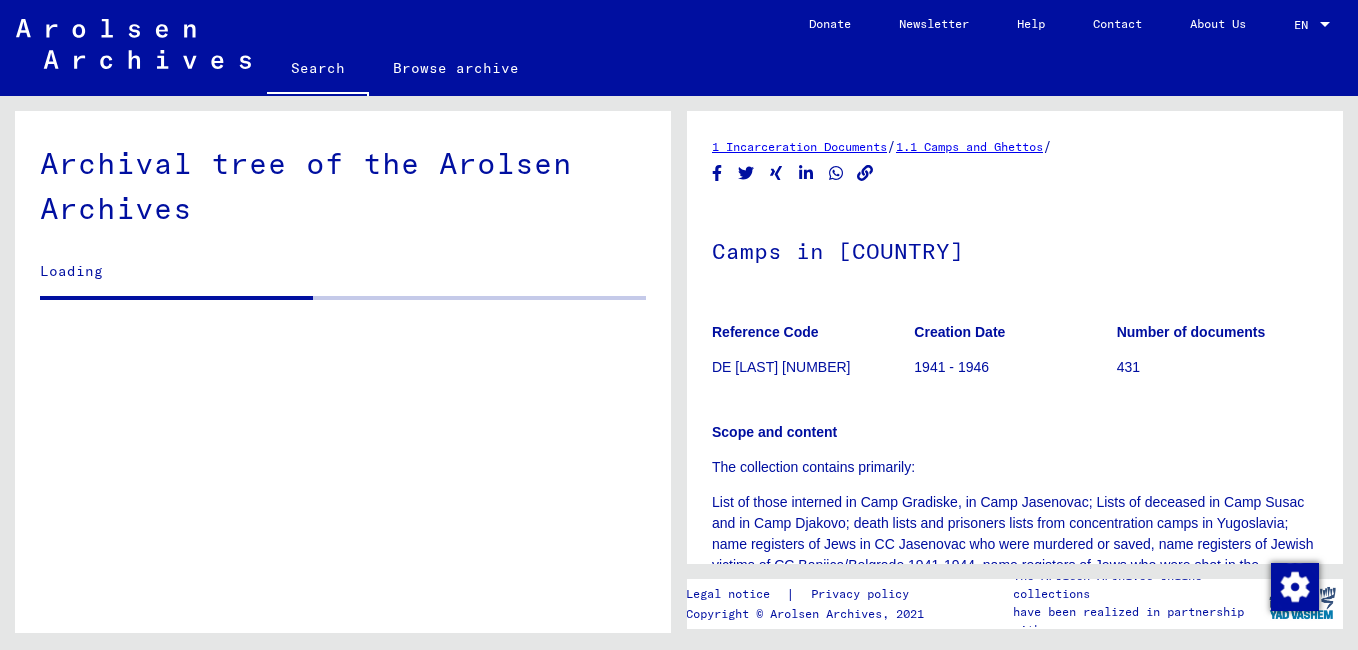 scroll, scrollTop: 996, scrollLeft: 0, axis: vertical 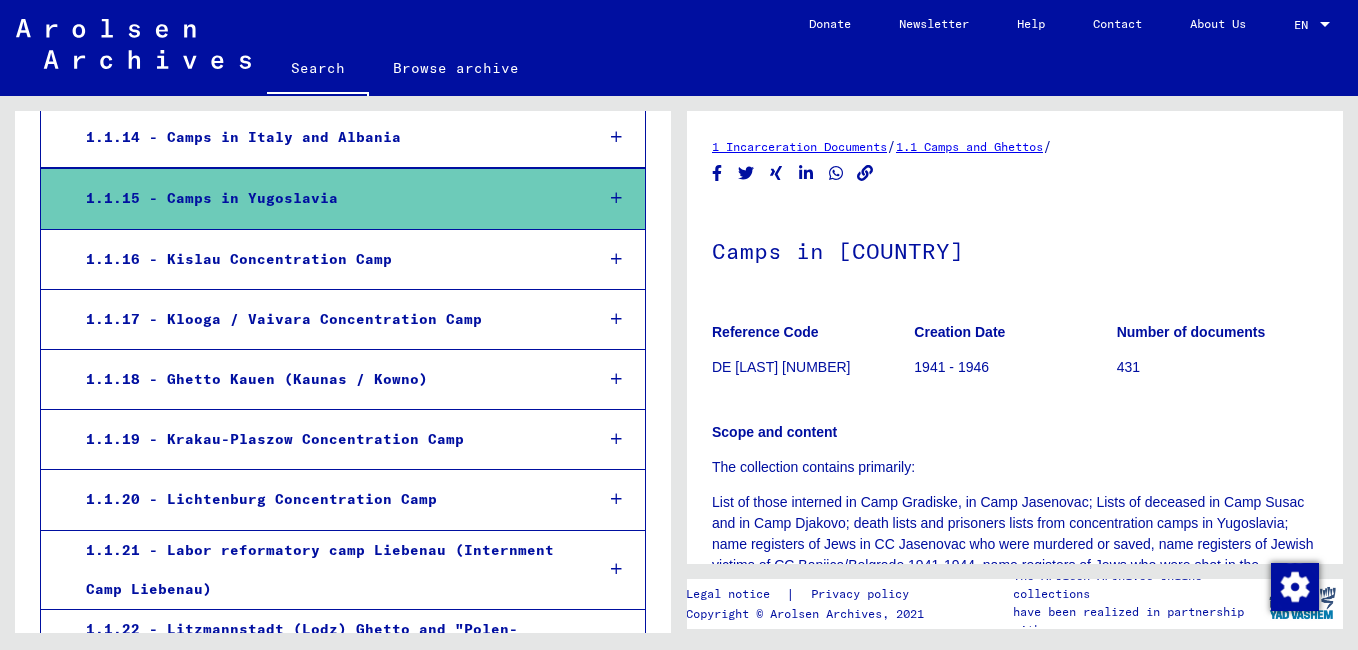 click on "1.1.15 - Camps in Yugoslavia" at bounding box center [324, 198] 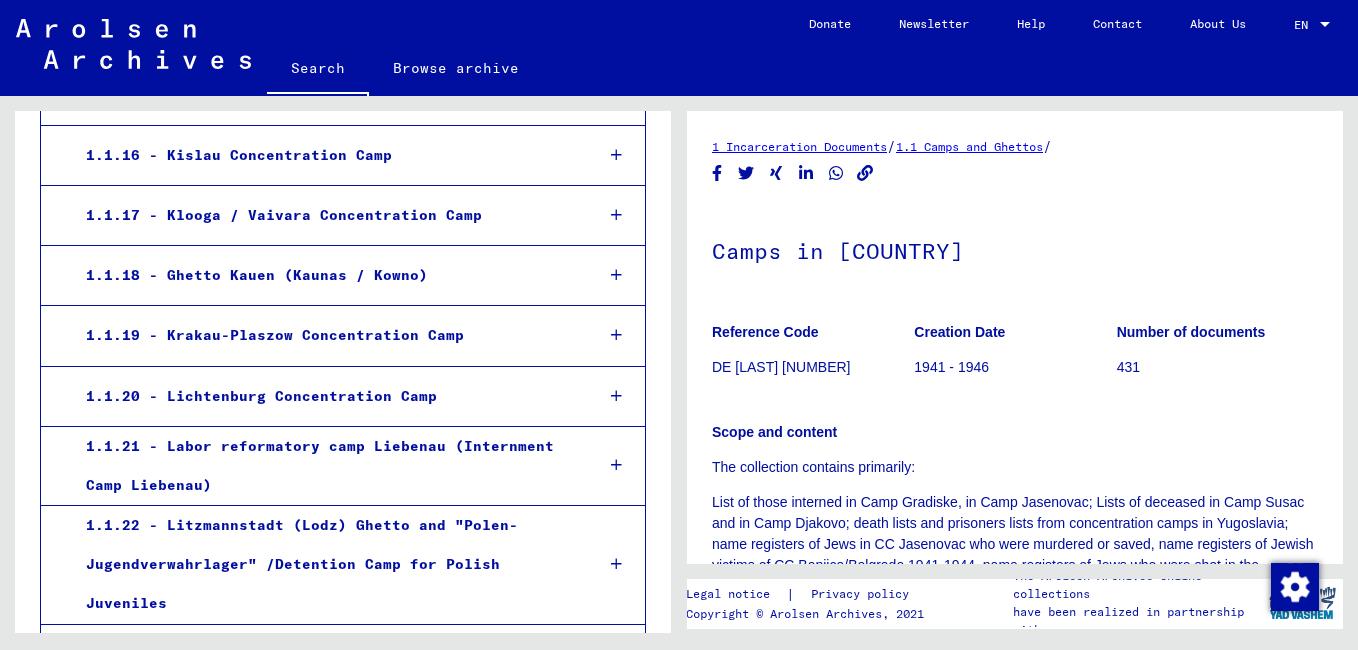 scroll, scrollTop: 1390, scrollLeft: 0, axis: vertical 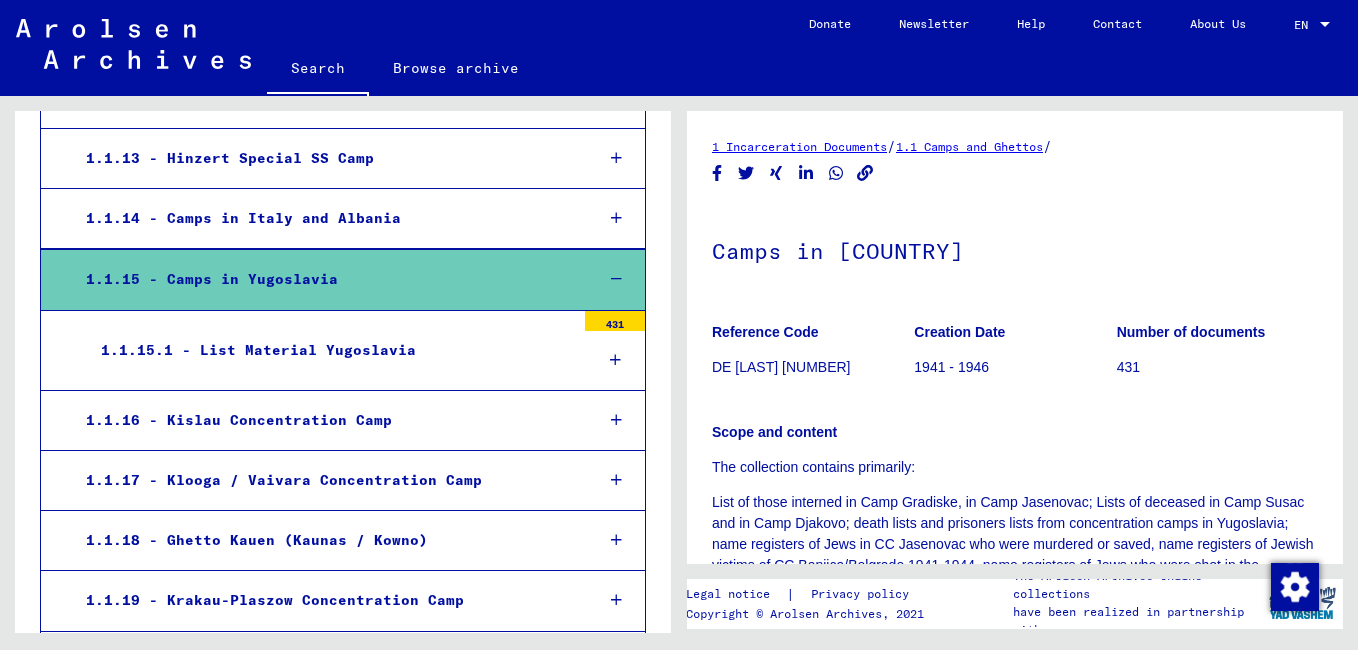 click on "431" at bounding box center (615, 321) 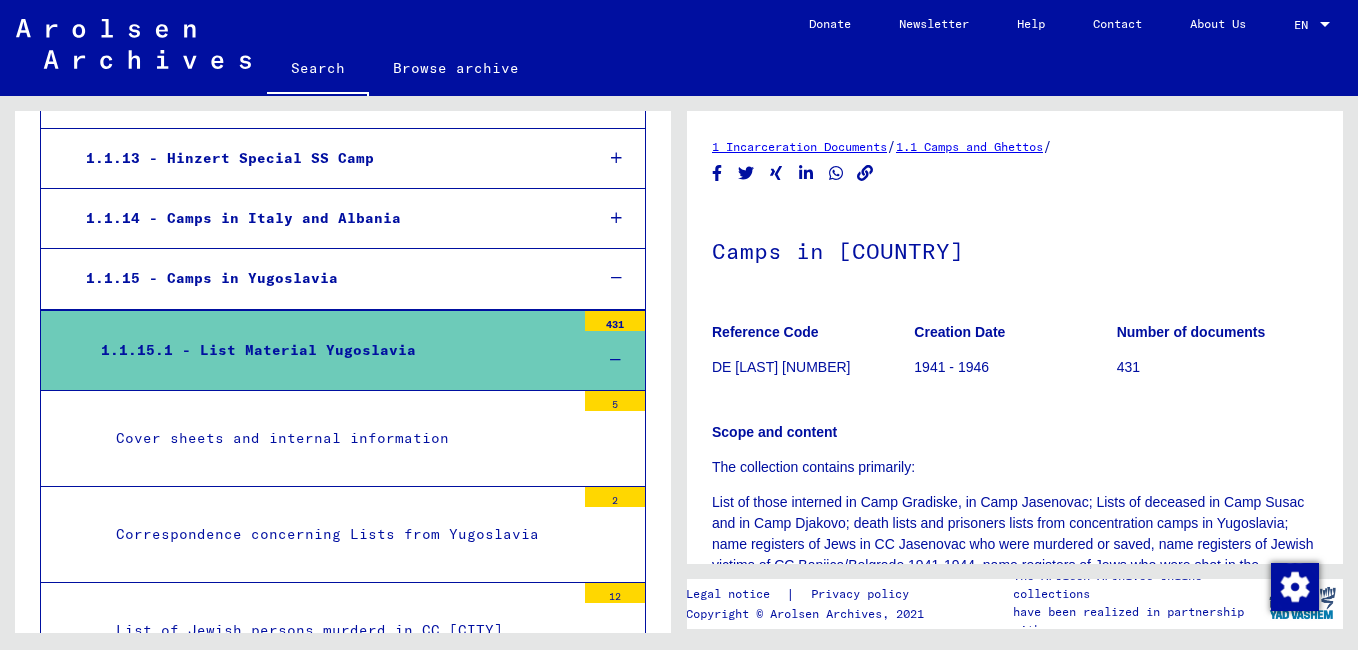 click at bounding box center [616, 278] 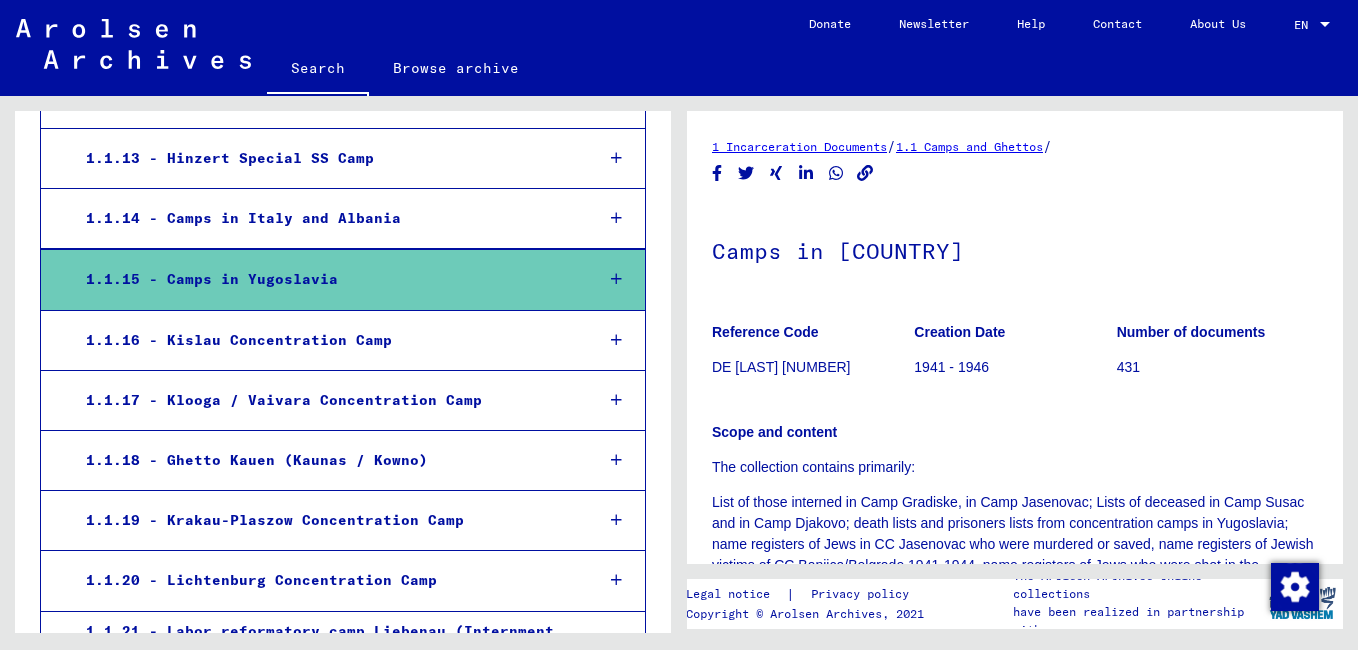 click at bounding box center [616, 279] 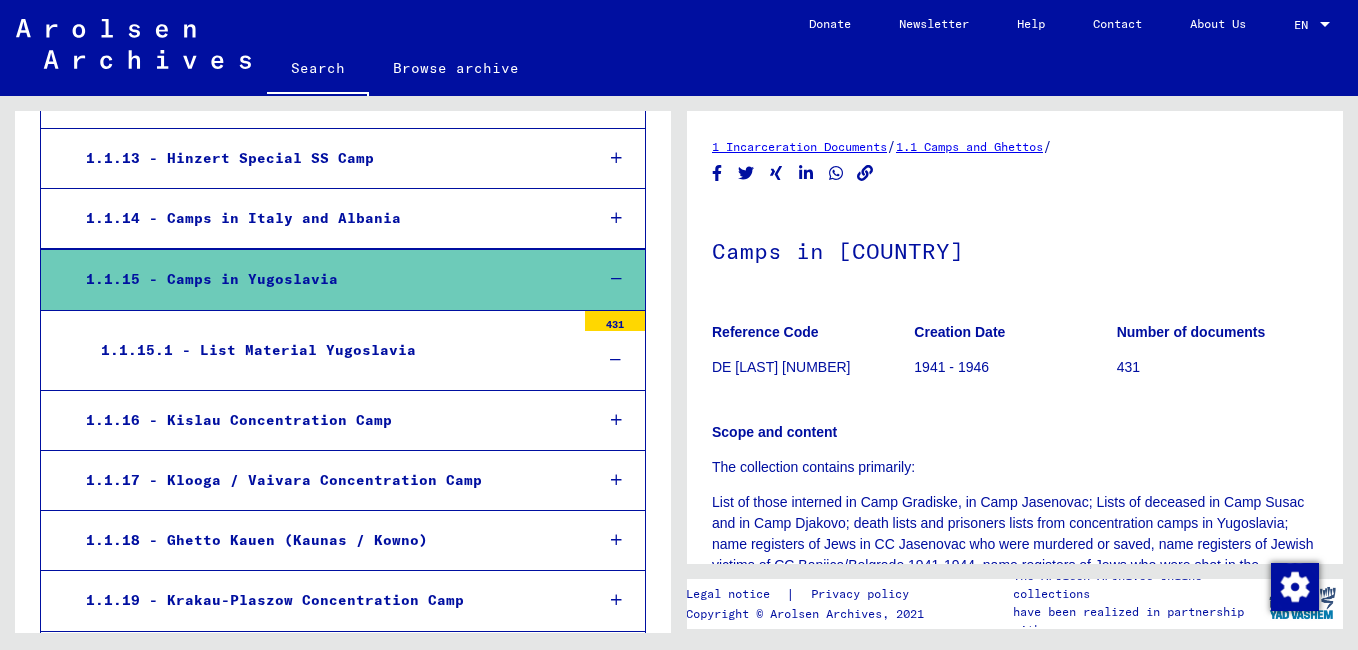 click at bounding box center (616, 279) 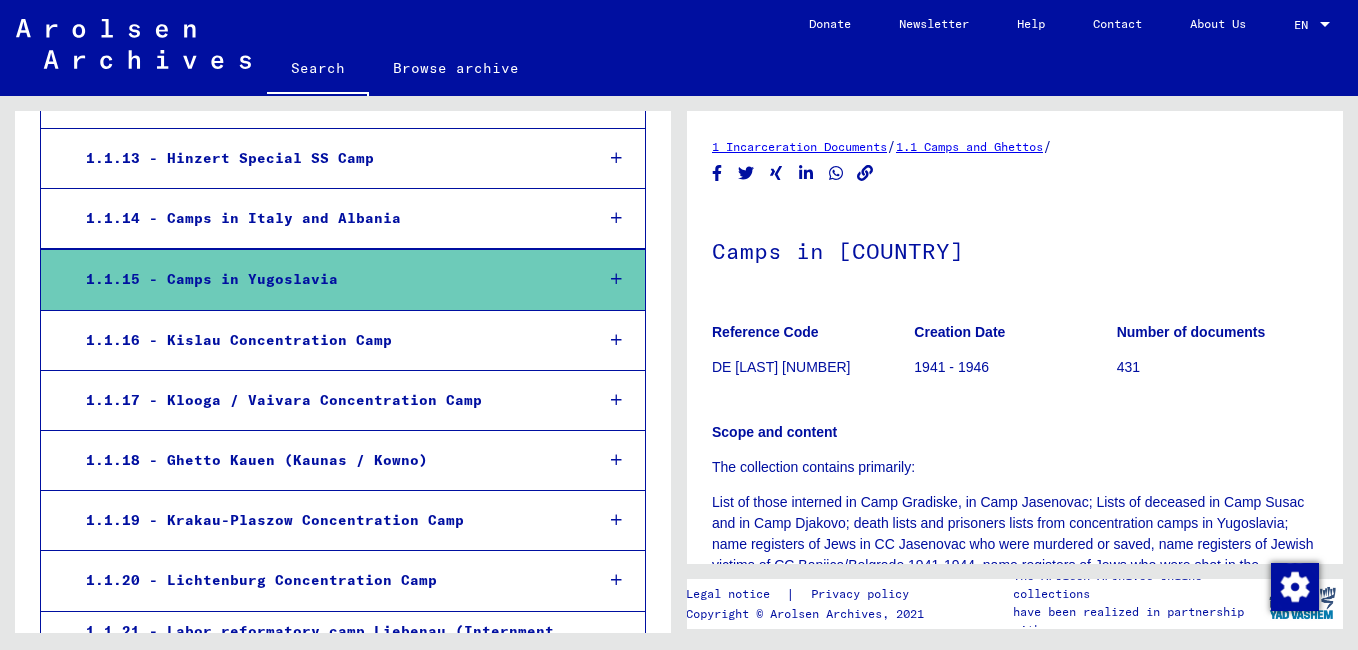 click at bounding box center (616, 218) 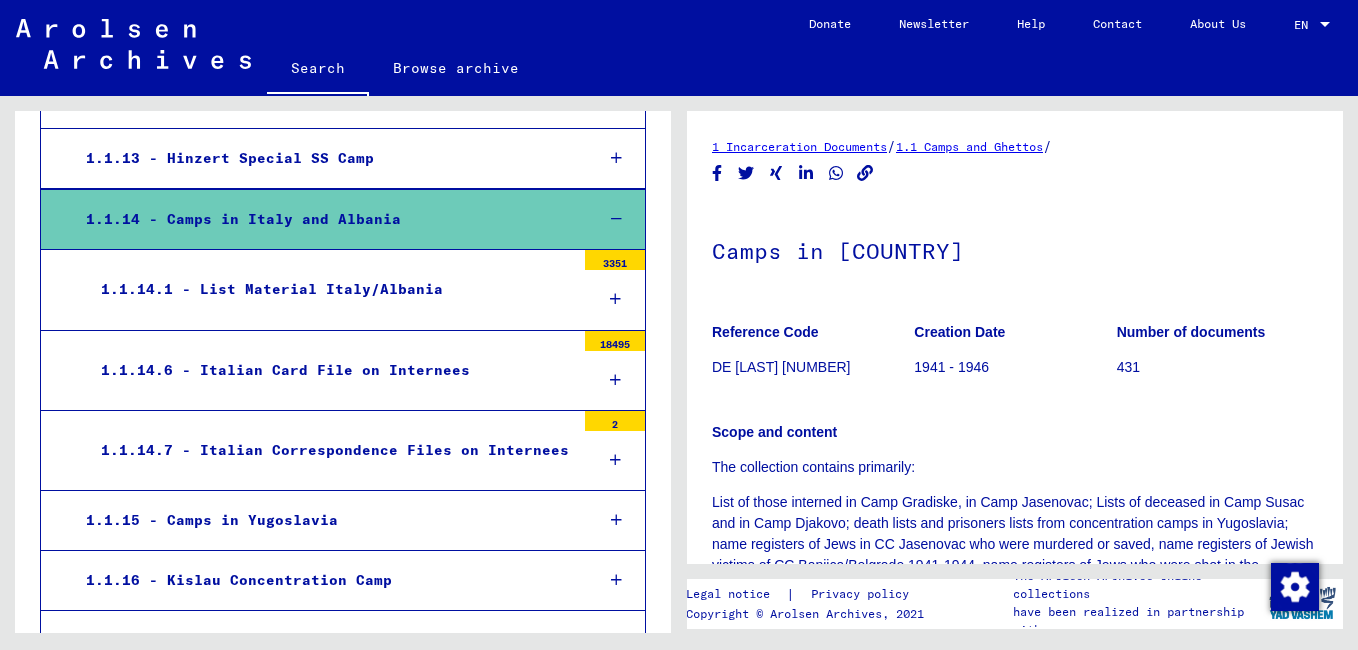 click at bounding box center [616, 219] 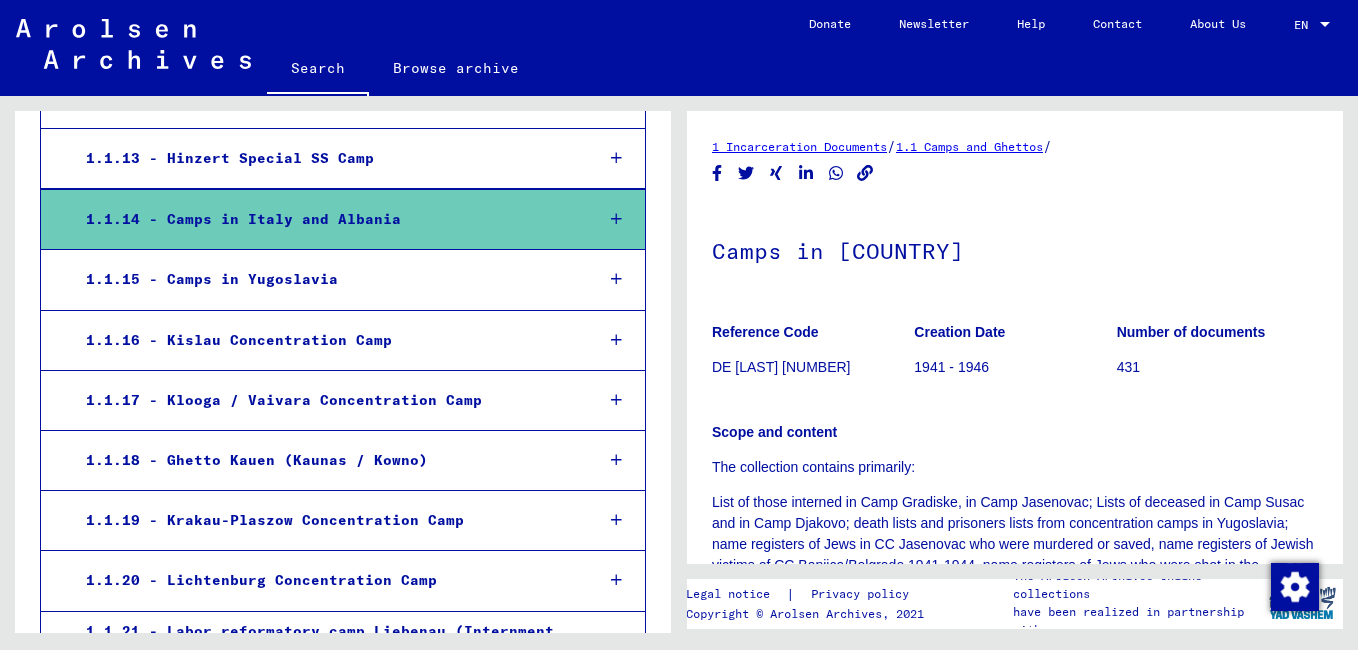 click on "1.1.15 - Camps in Yugoslavia" at bounding box center [324, 279] 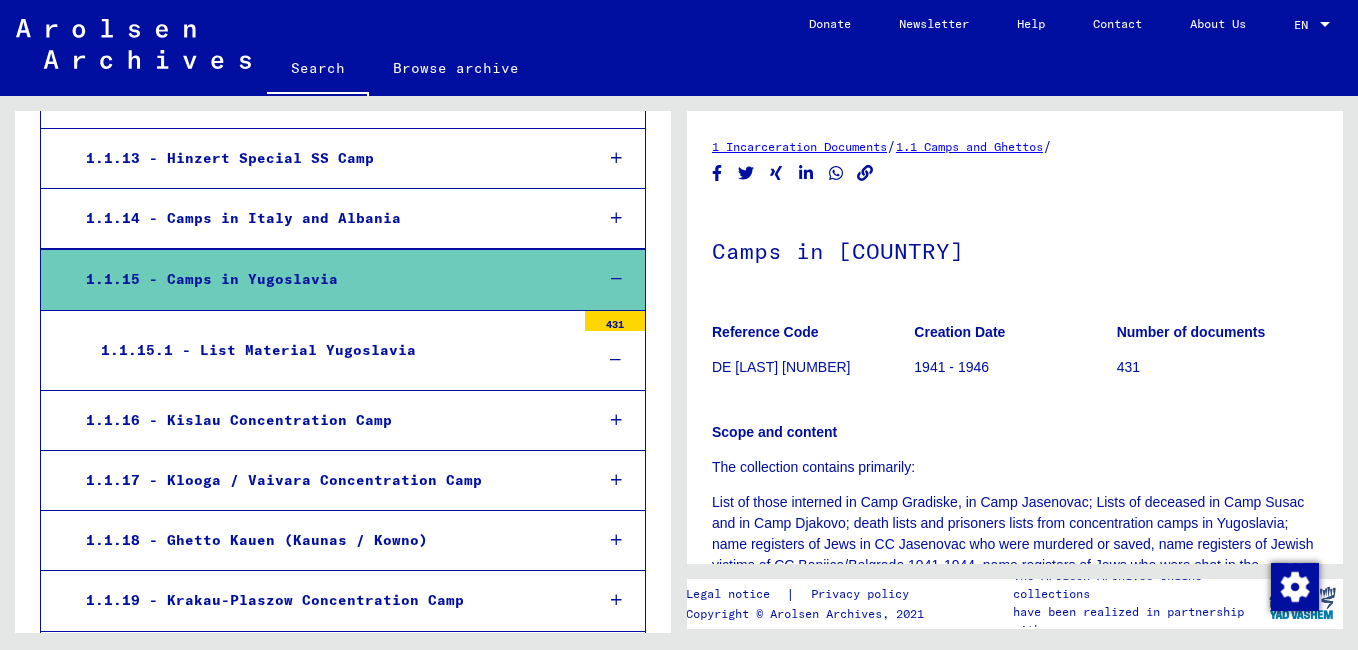 click on "1.1.15 - Camps in Yugoslavia" at bounding box center [324, 279] 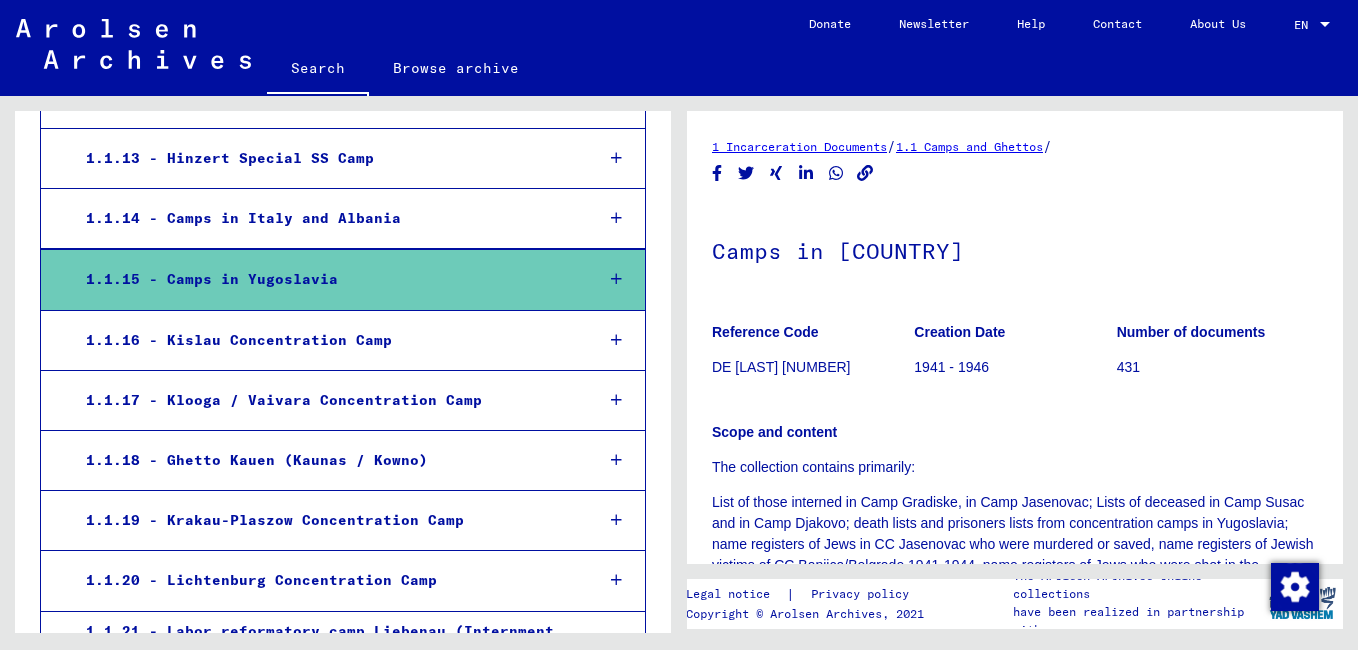 click on "1.1.15 - Camps in Yugoslavia" at bounding box center (324, 279) 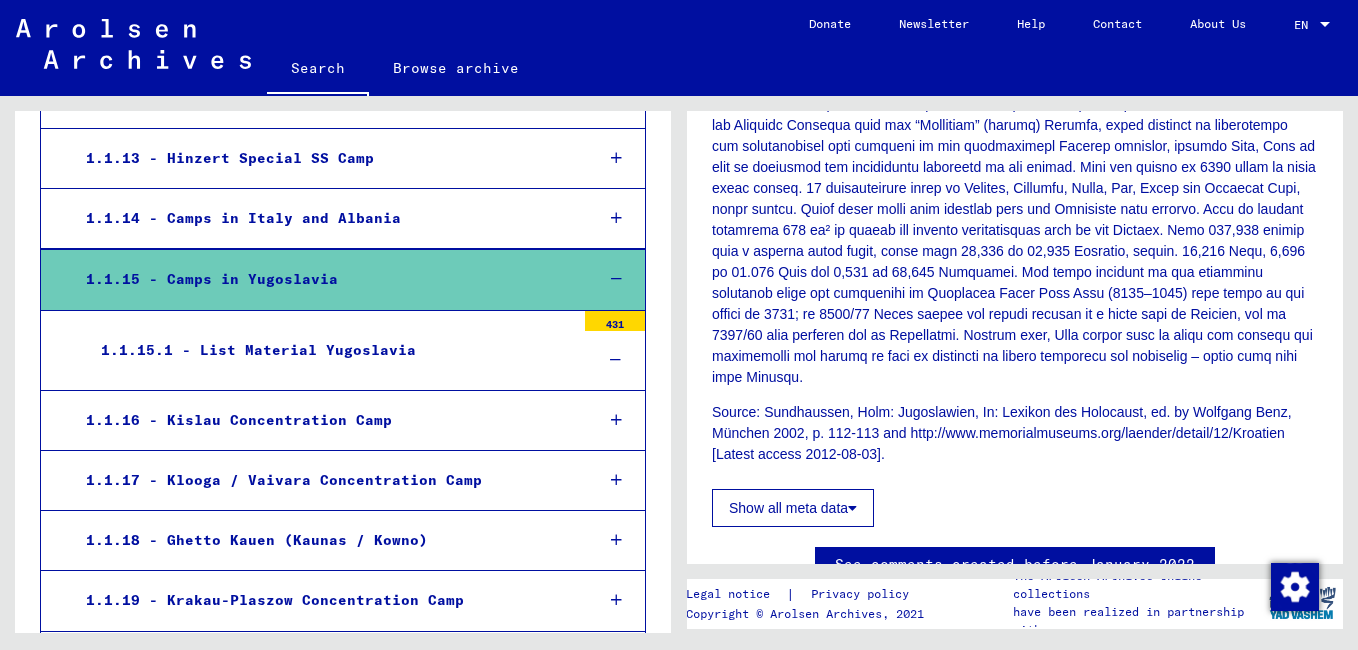 scroll, scrollTop: 845, scrollLeft: 0, axis: vertical 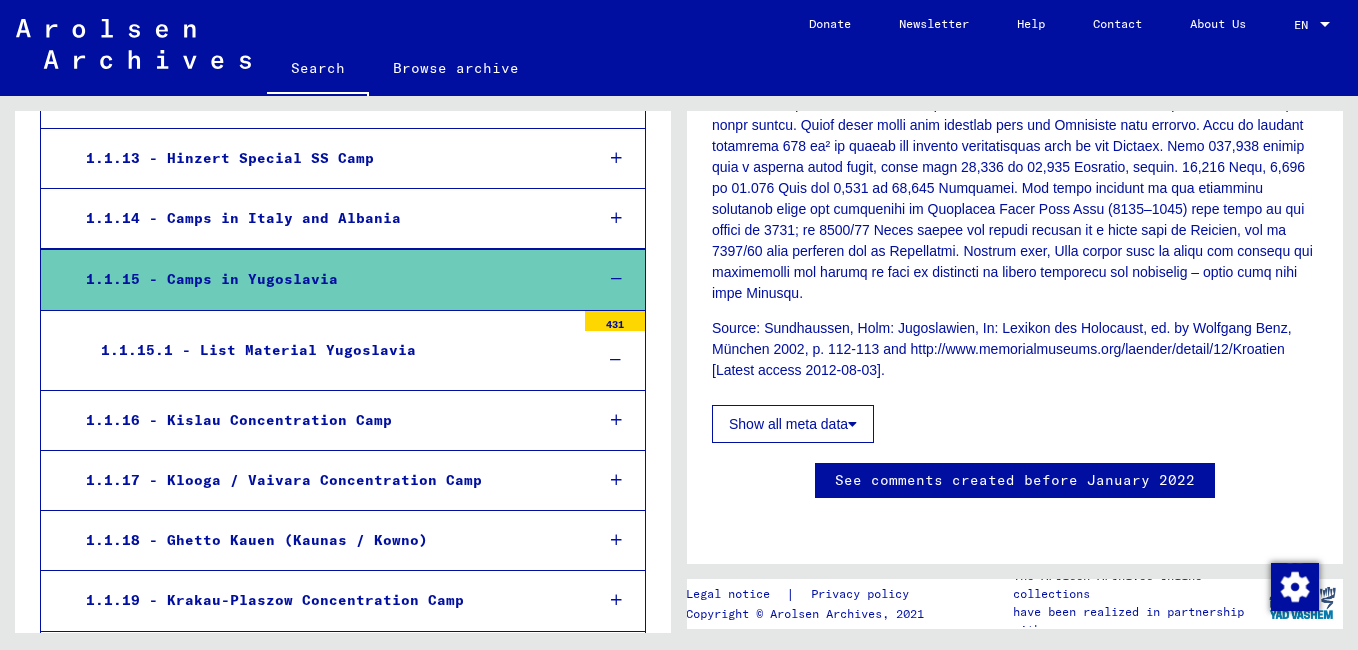 click on "Show all meta data" 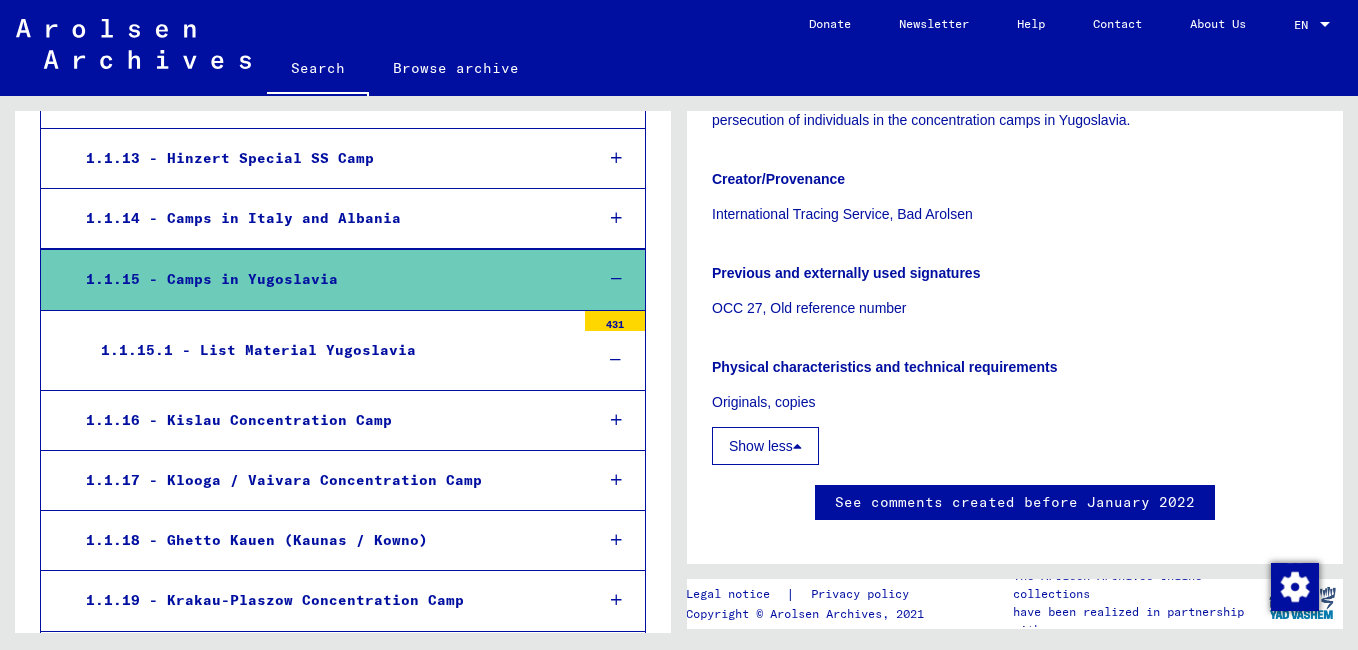 scroll, scrollTop: 1193, scrollLeft: 0, axis: vertical 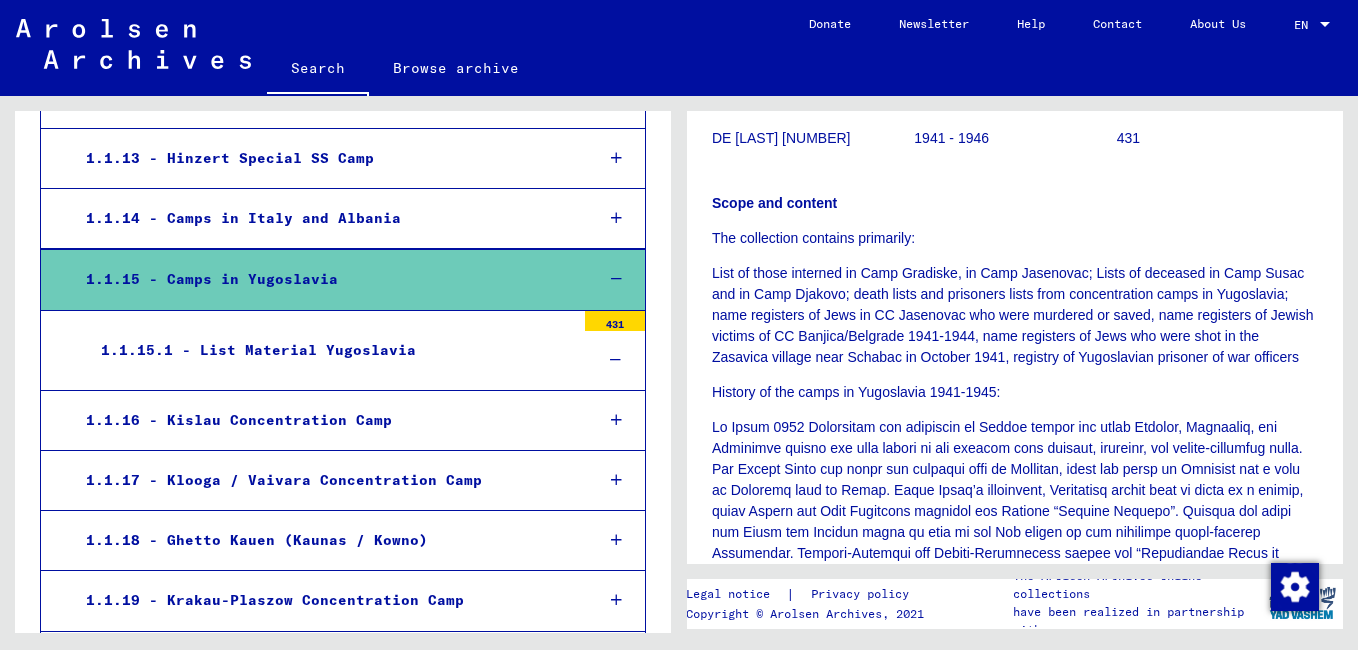 drag, startPoint x: 1327, startPoint y: 217, endPoint x: 1326, endPoint y: 179, distance: 38.013157 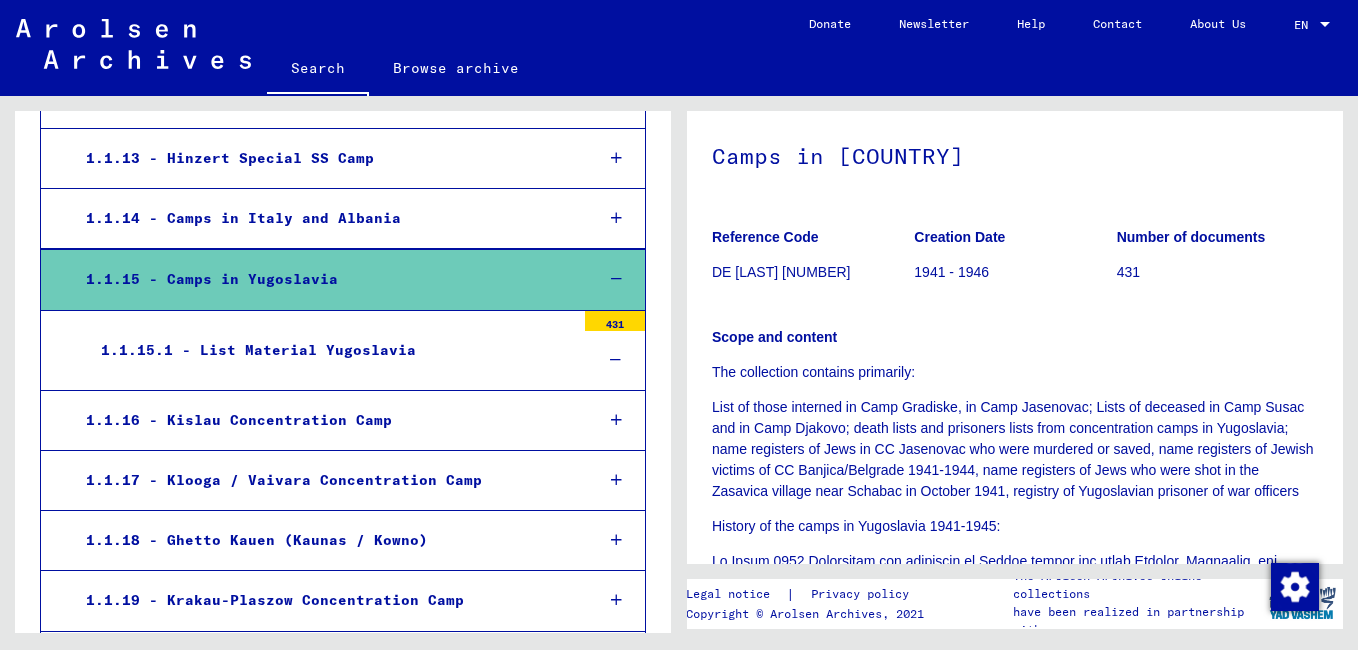 scroll, scrollTop: 89, scrollLeft: 0, axis: vertical 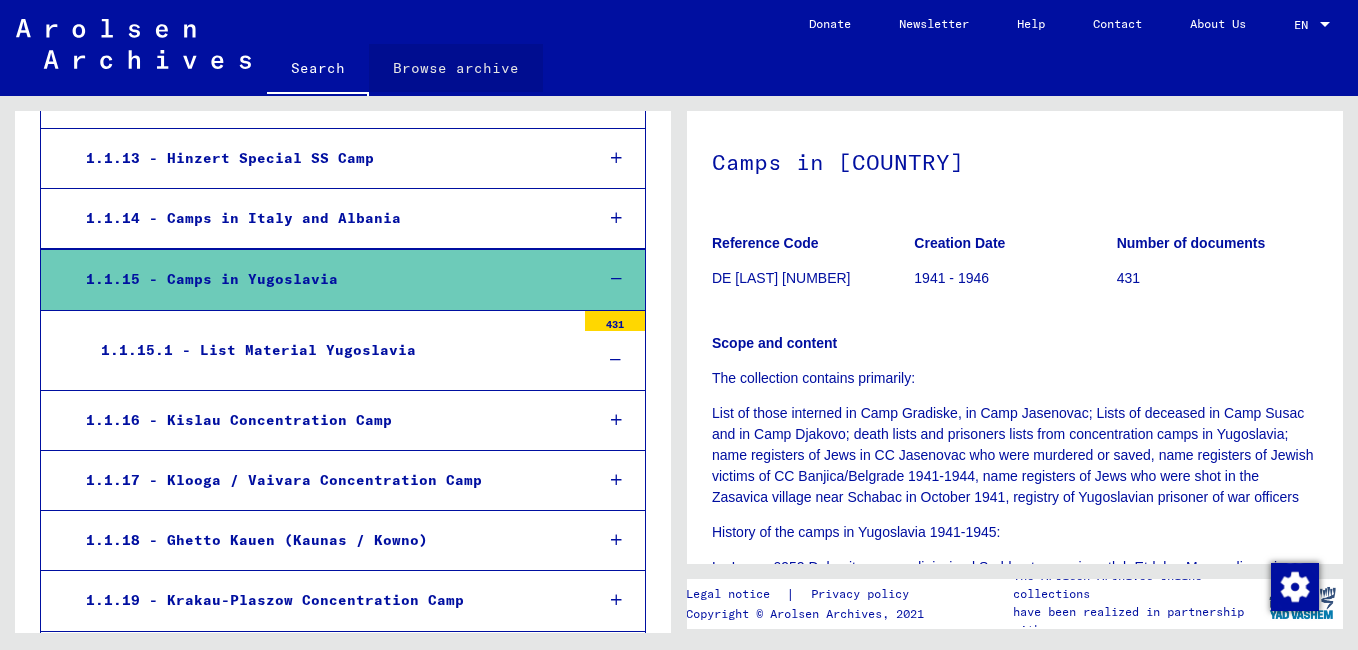 click on "Browse archive" 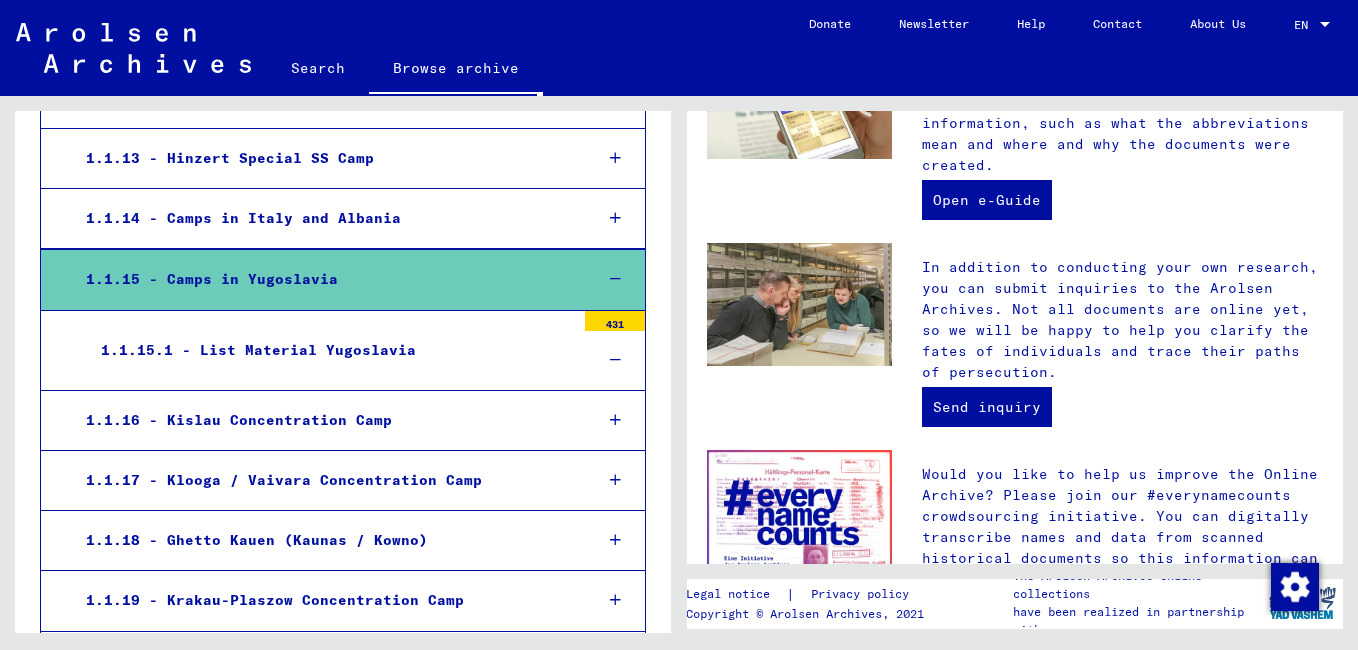 scroll, scrollTop: 690, scrollLeft: 0, axis: vertical 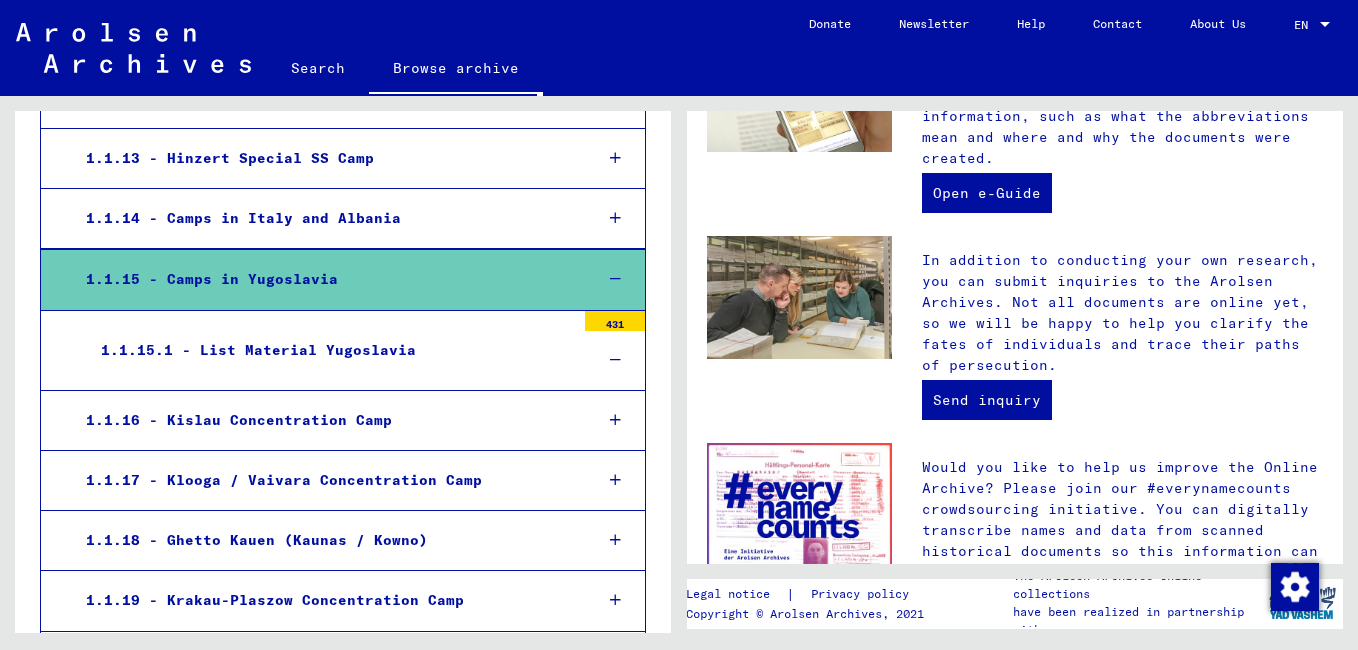 drag, startPoint x: 1324, startPoint y: 383, endPoint x: 1323, endPoint y: 400, distance: 17.029387 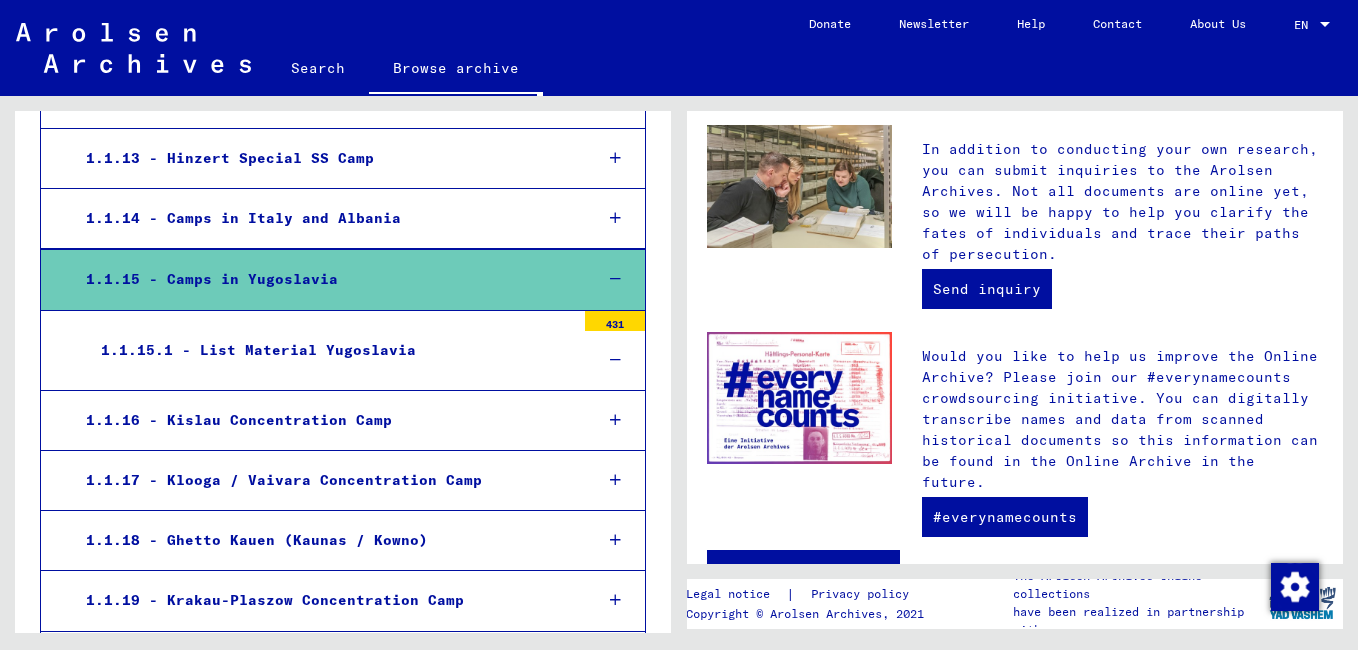scroll, scrollTop: 846, scrollLeft: 0, axis: vertical 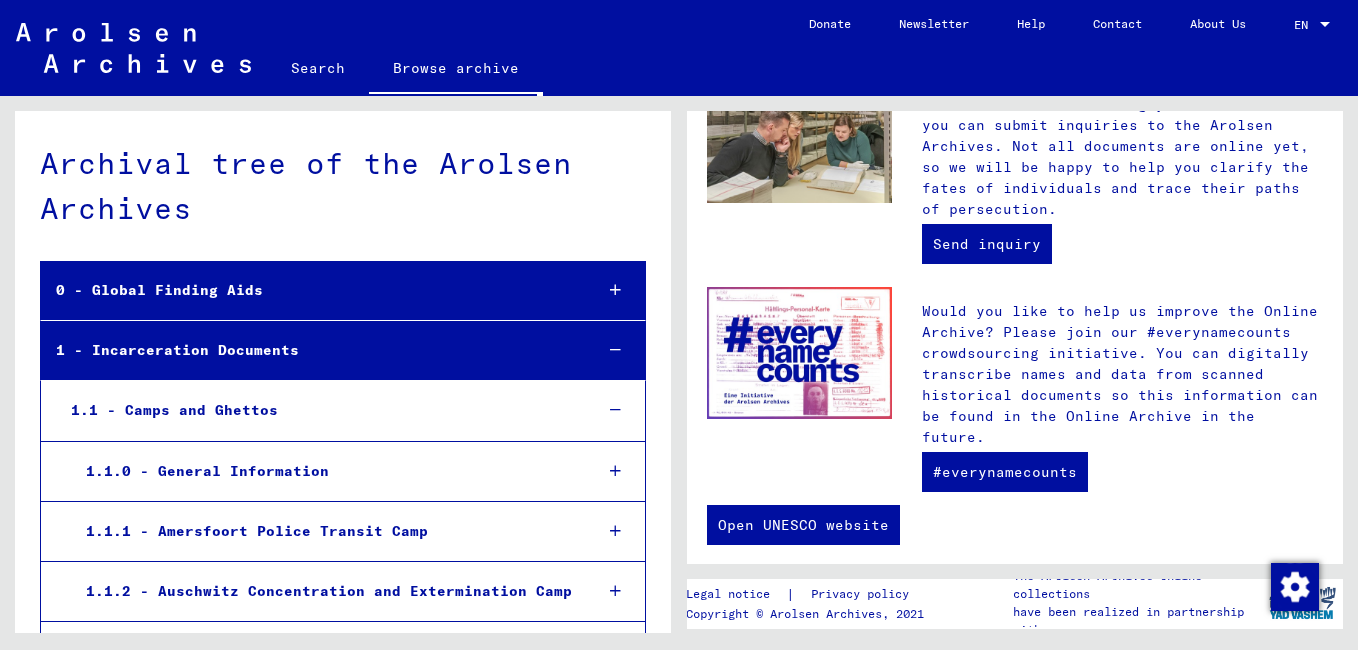 click on "1 - Incarceration Documents" at bounding box center (308, 350) 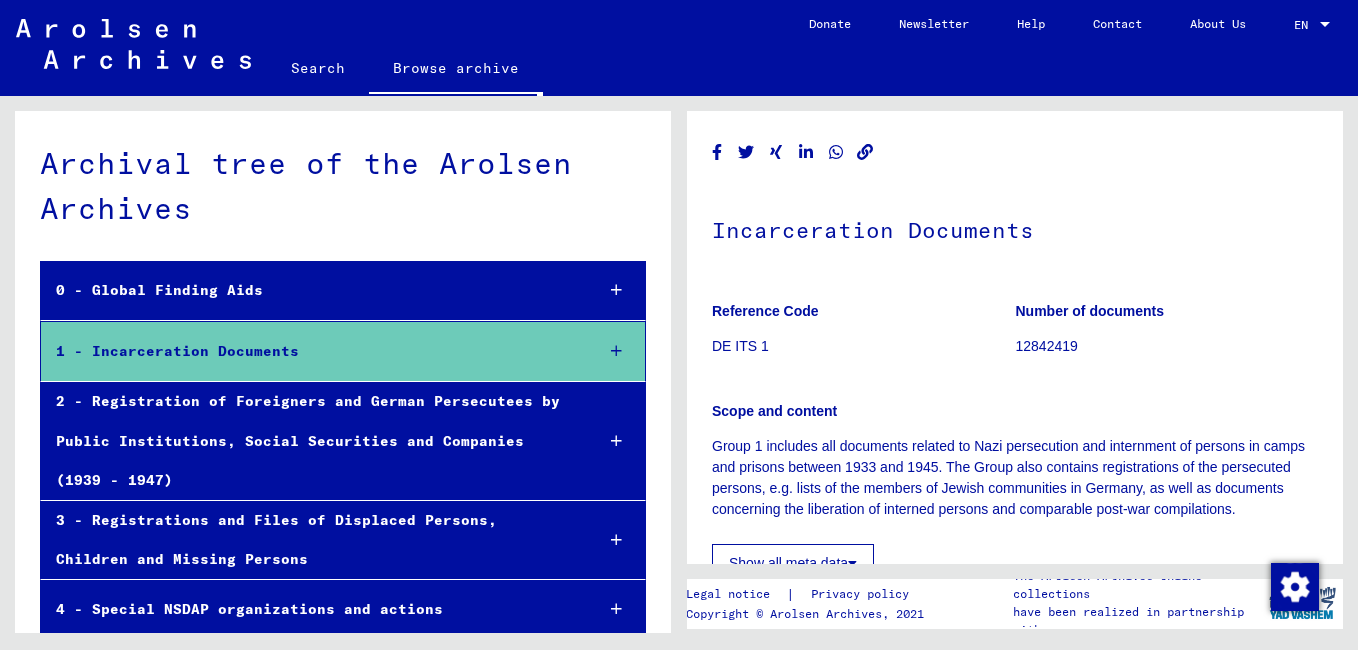 scroll, scrollTop: 0, scrollLeft: 0, axis: both 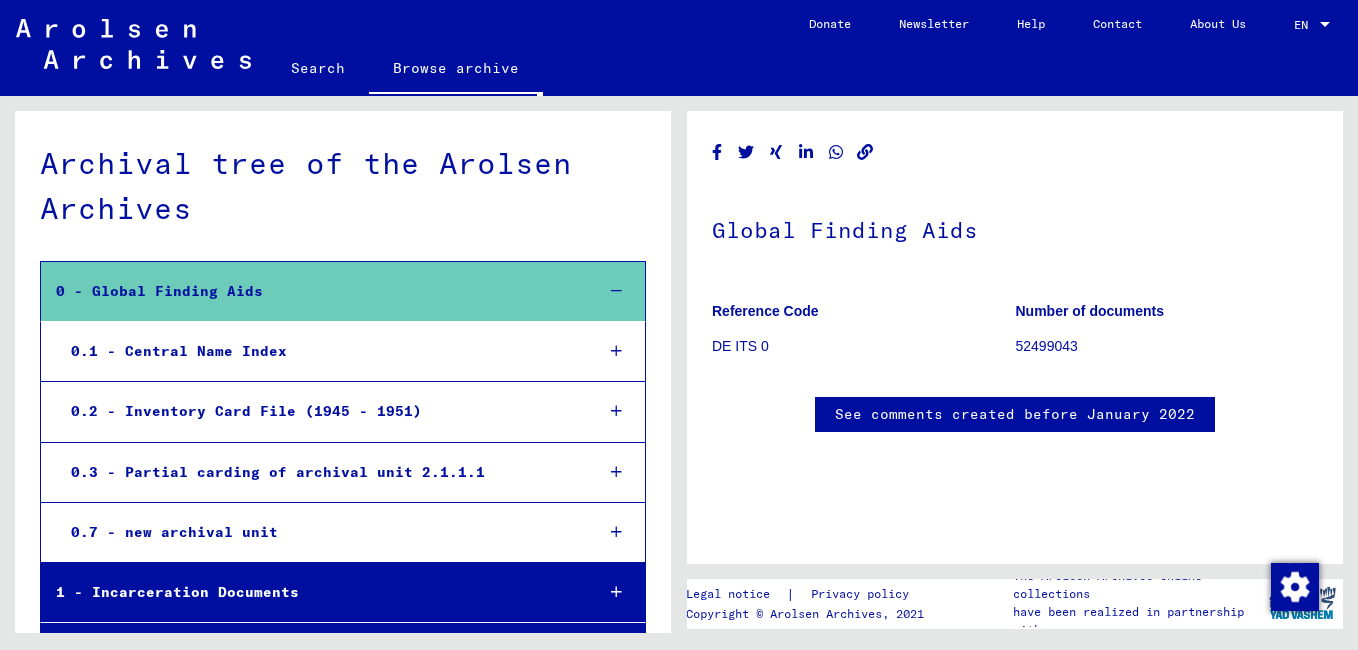click on "Search" 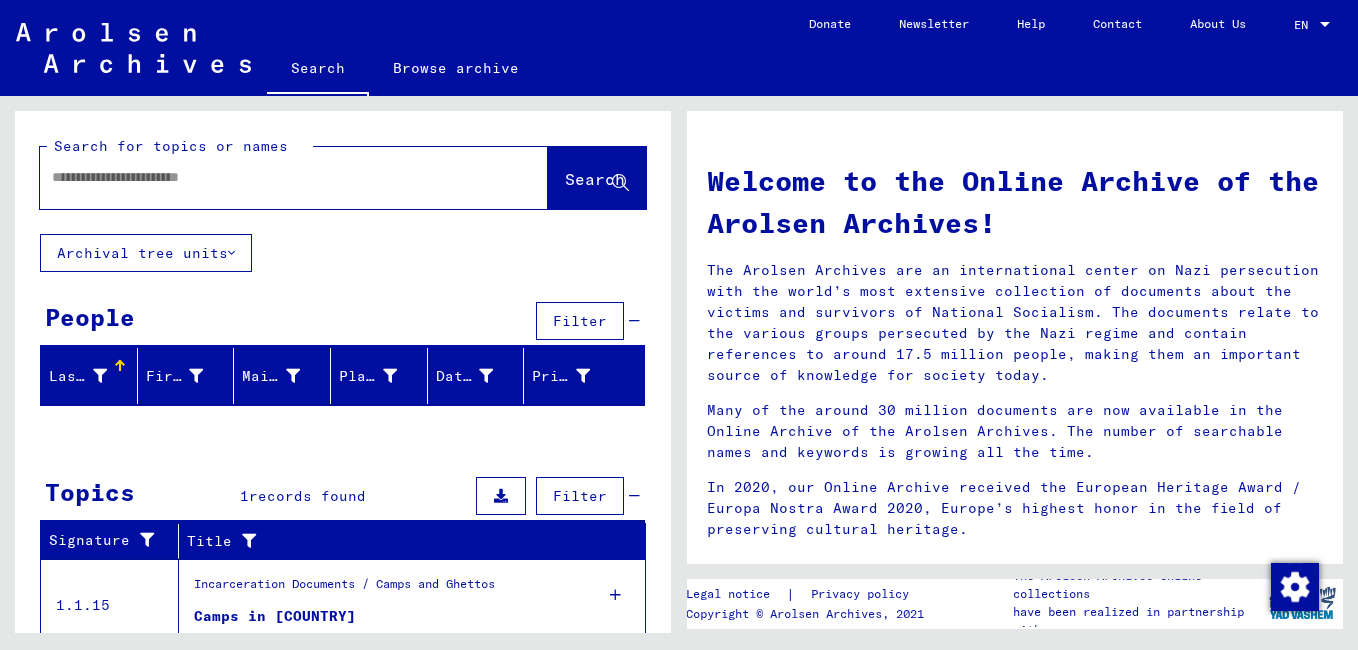 click at bounding box center [270, 177] 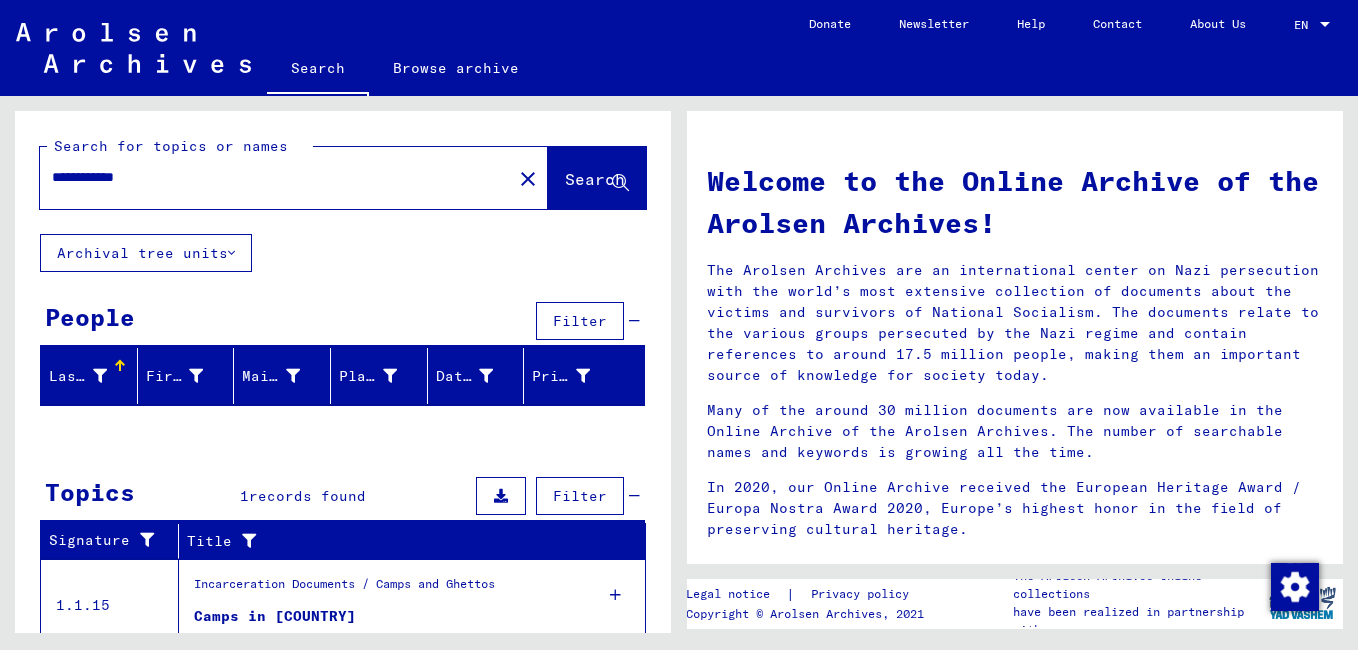 type on "**********" 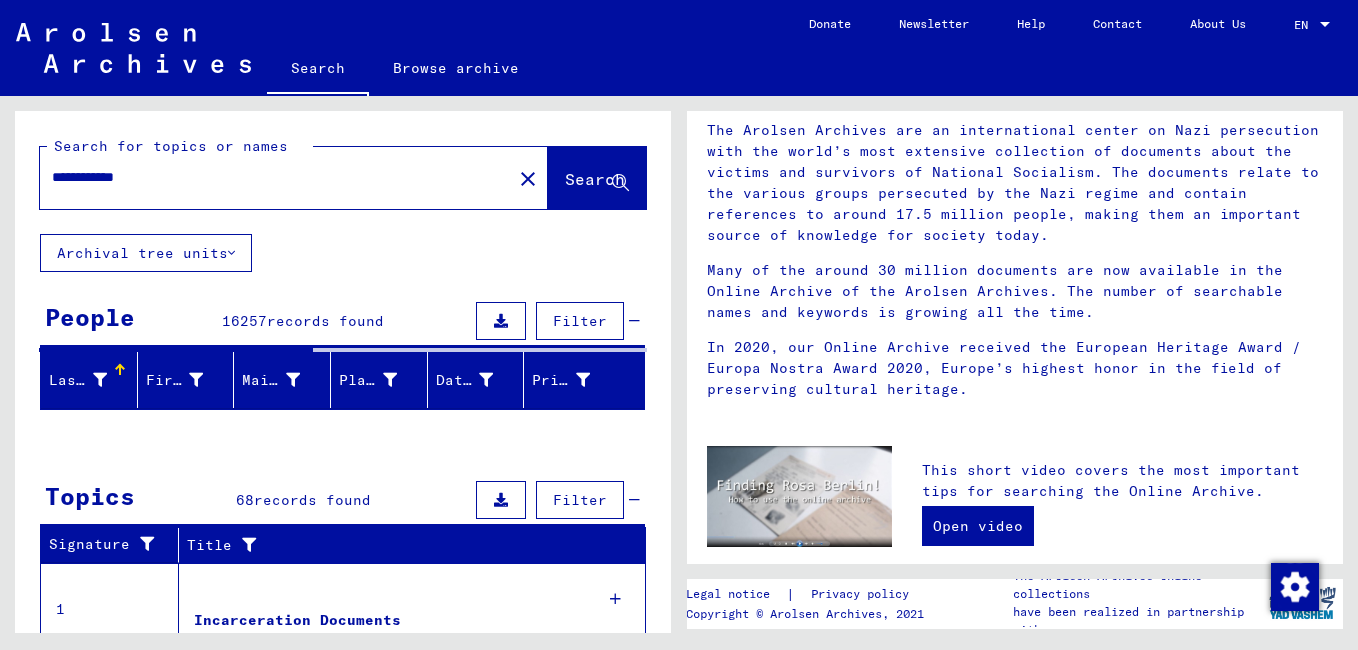 scroll, scrollTop: 144, scrollLeft: 0, axis: vertical 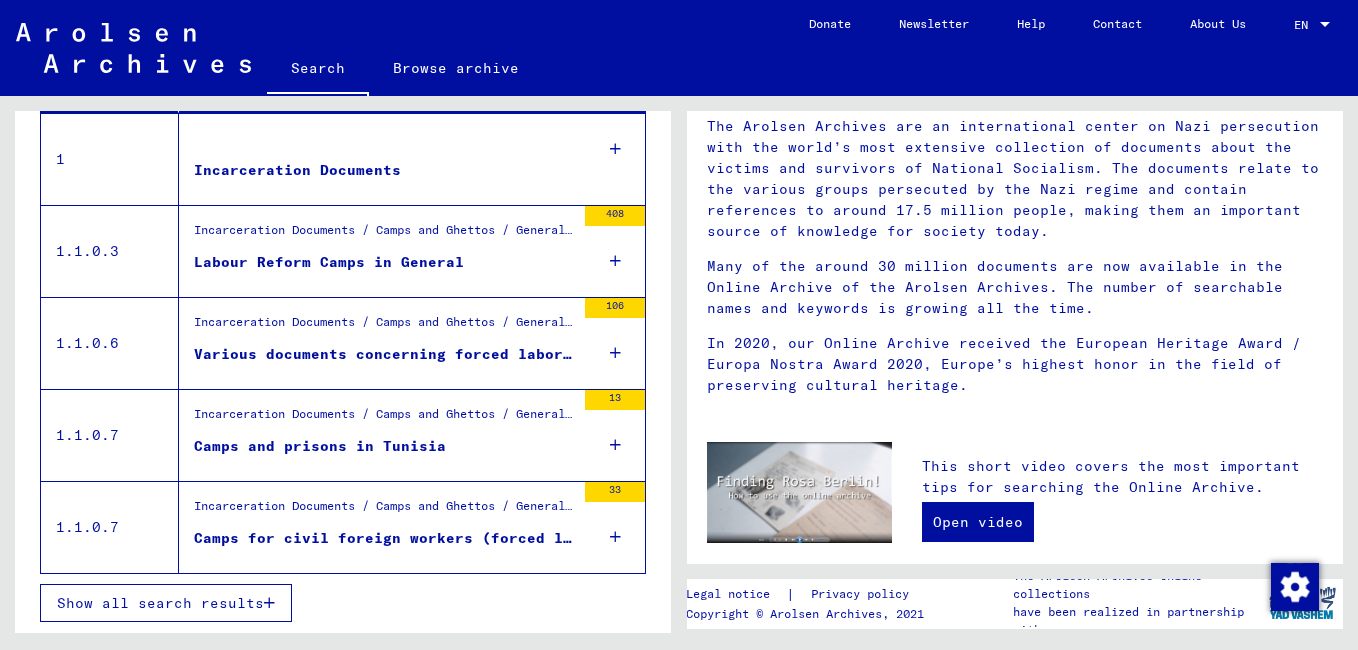 click on "Camps for civil foreign workers (forced labour) in Berlin" at bounding box center (384, 538) 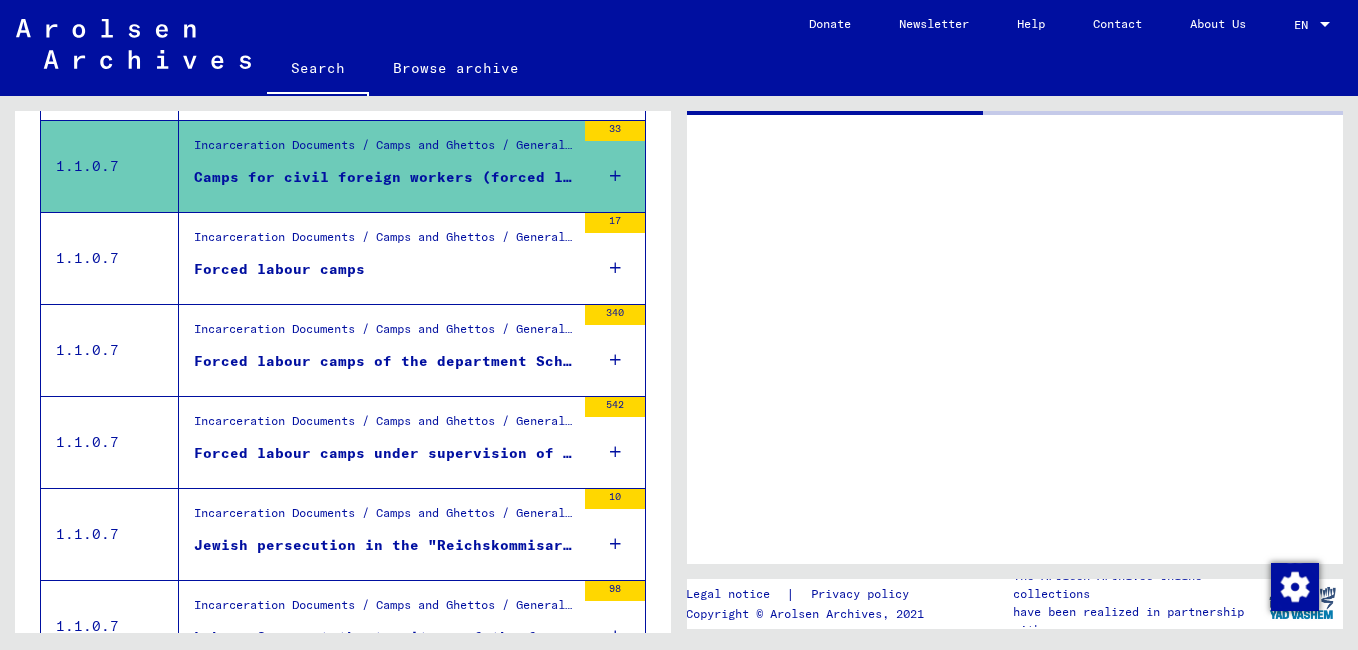 scroll, scrollTop: 0, scrollLeft: 0, axis: both 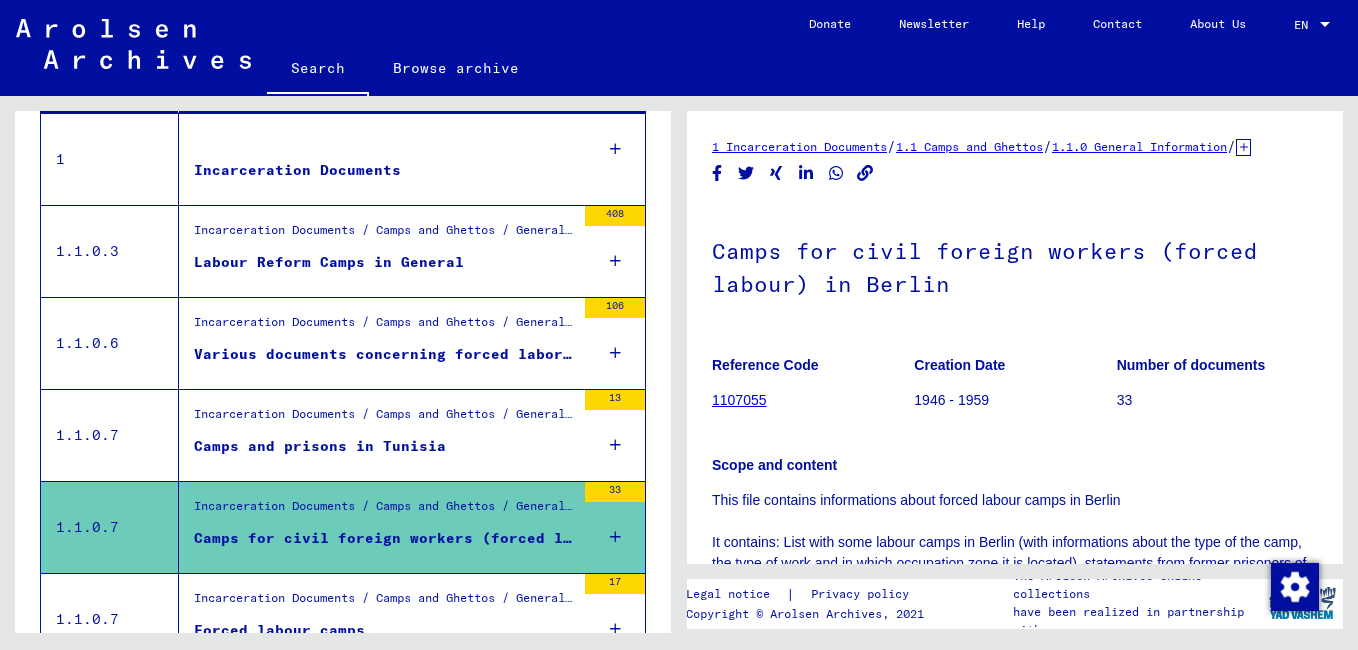 click on "Incarceration Documents / Camps and Ghettos / General Information / Compilation of Information Regarding Various Detention Sites and Camps" at bounding box center [384, 603] 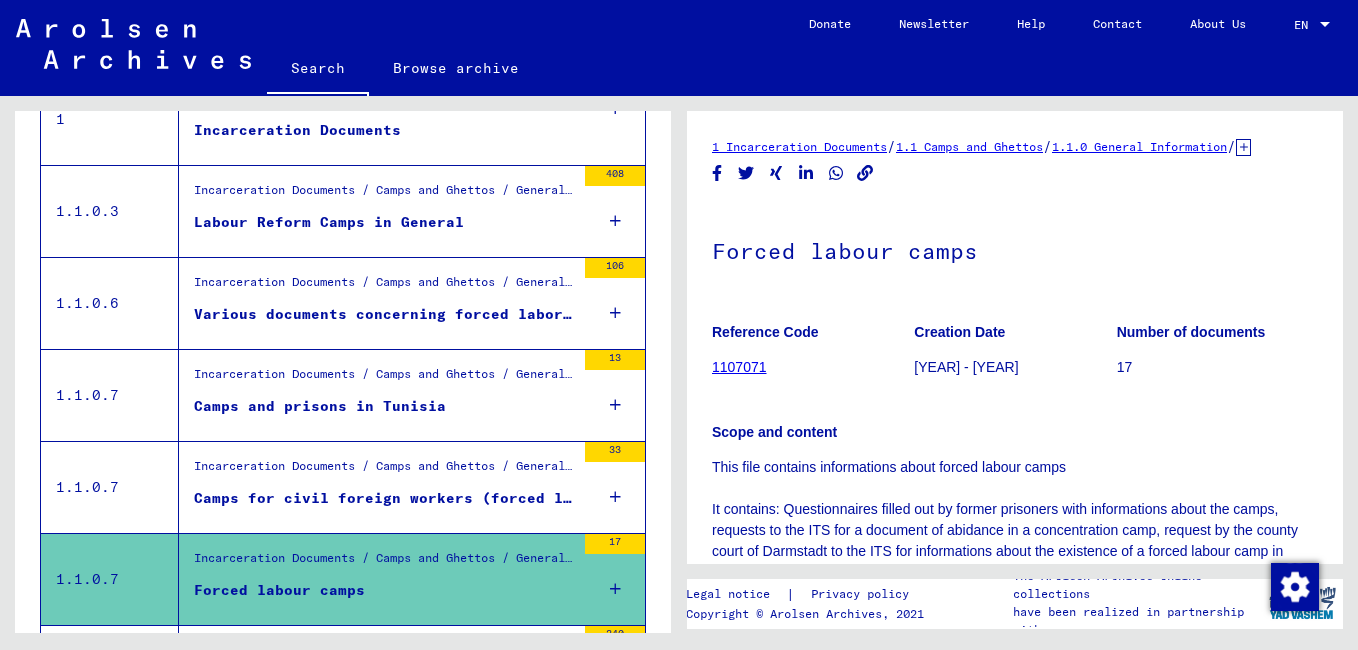 scroll, scrollTop: 588, scrollLeft: 0, axis: vertical 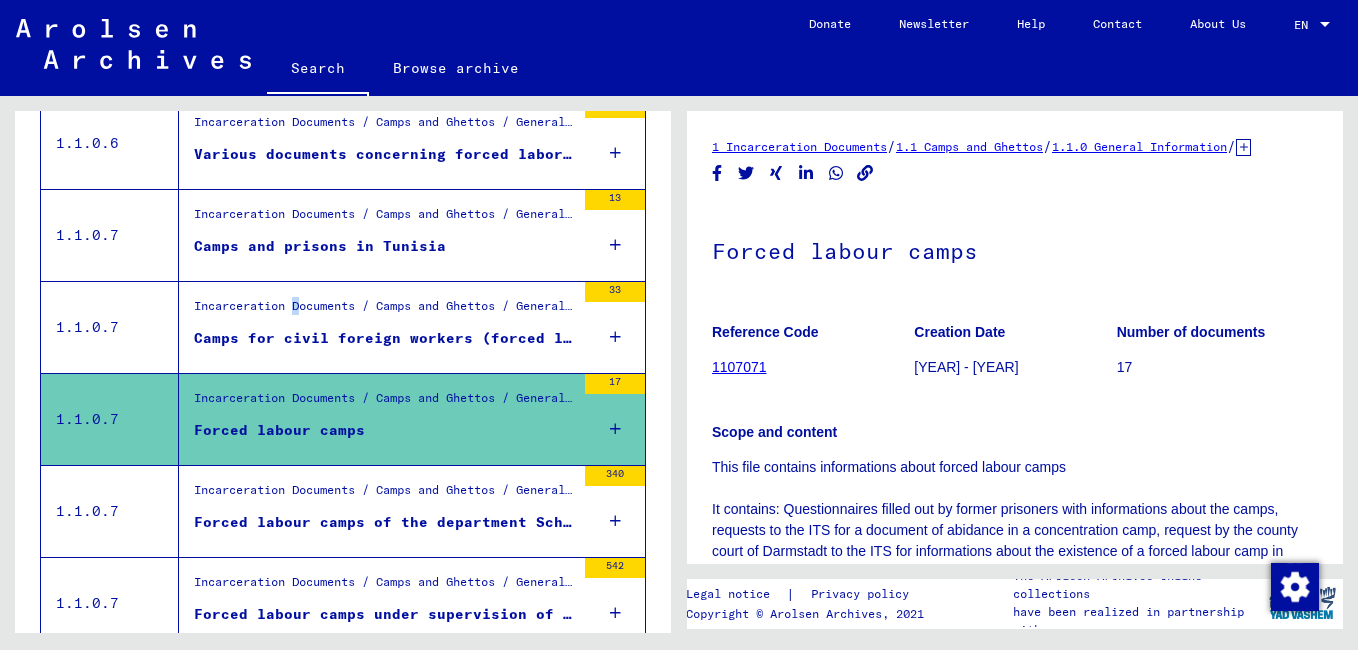 drag, startPoint x: 301, startPoint y: 315, endPoint x: 293, endPoint y: 296, distance: 20.615528 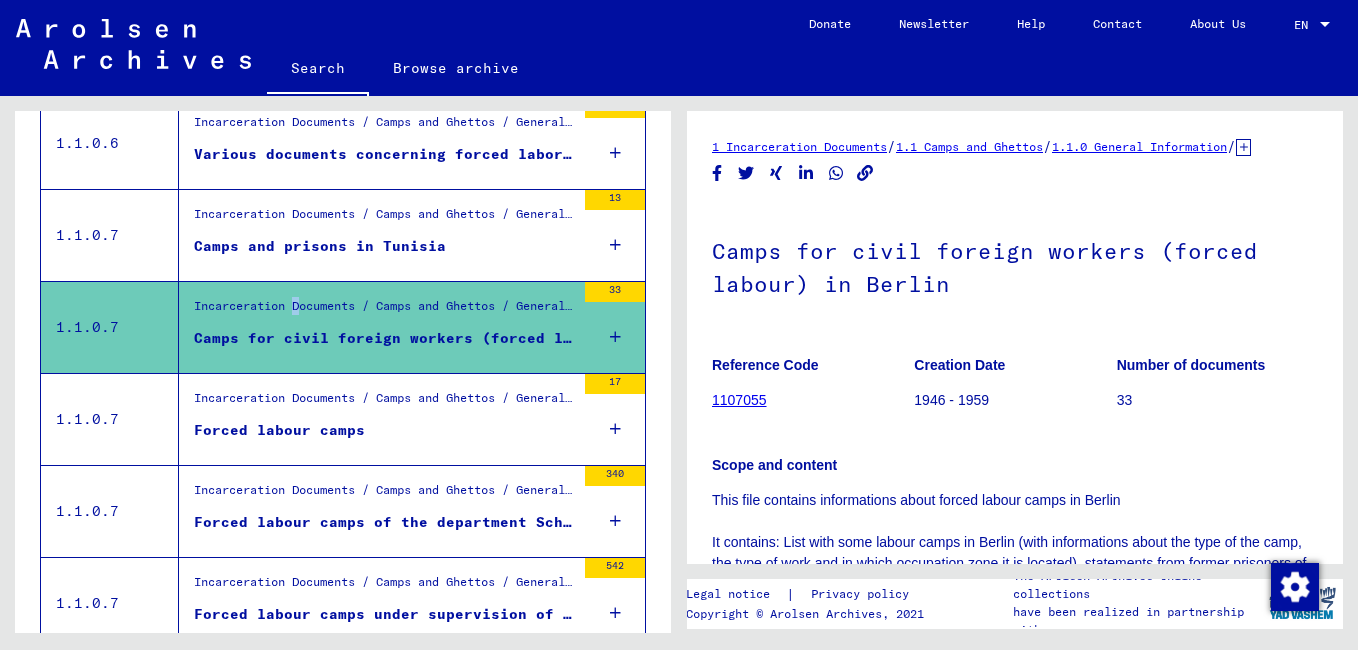 scroll, scrollTop: 0, scrollLeft: 0, axis: both 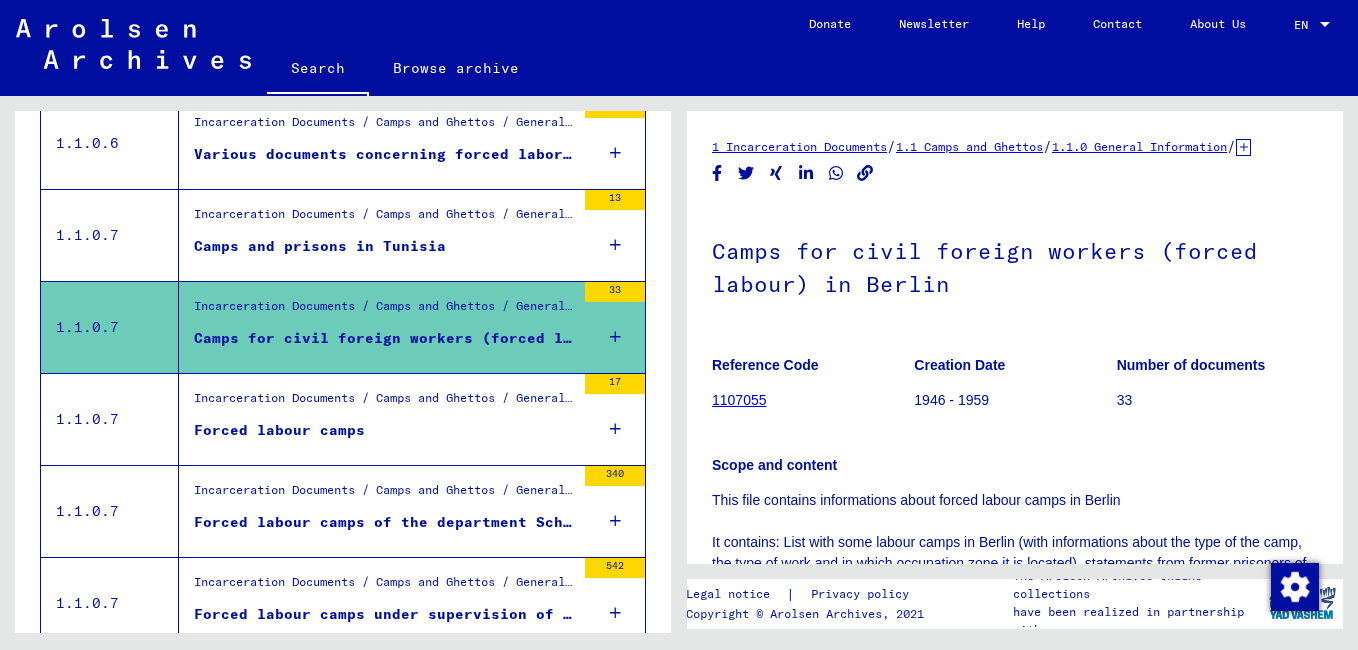 drag, startPoint x: 293, startPoint y: 296, endPoint x: 230, endPoint y: 158, distance: 151.70036 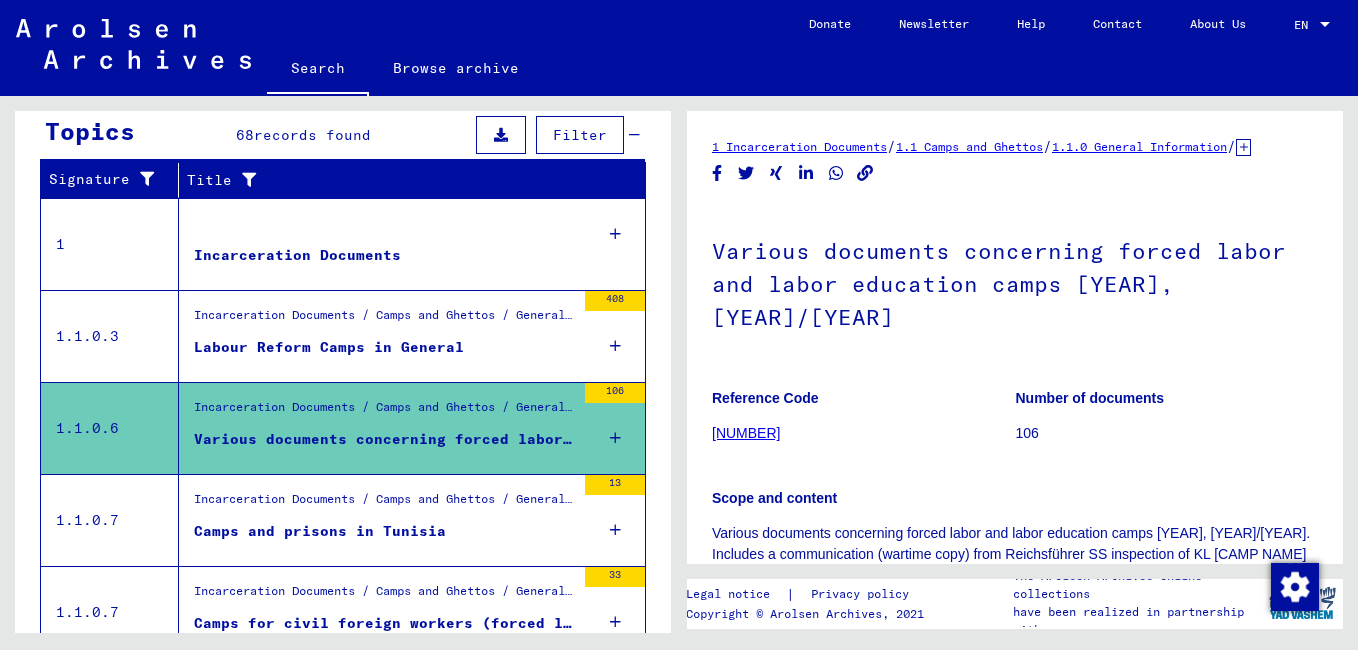 scroll, scrollTop: 268, scrollLeft: 0, axis: vertical 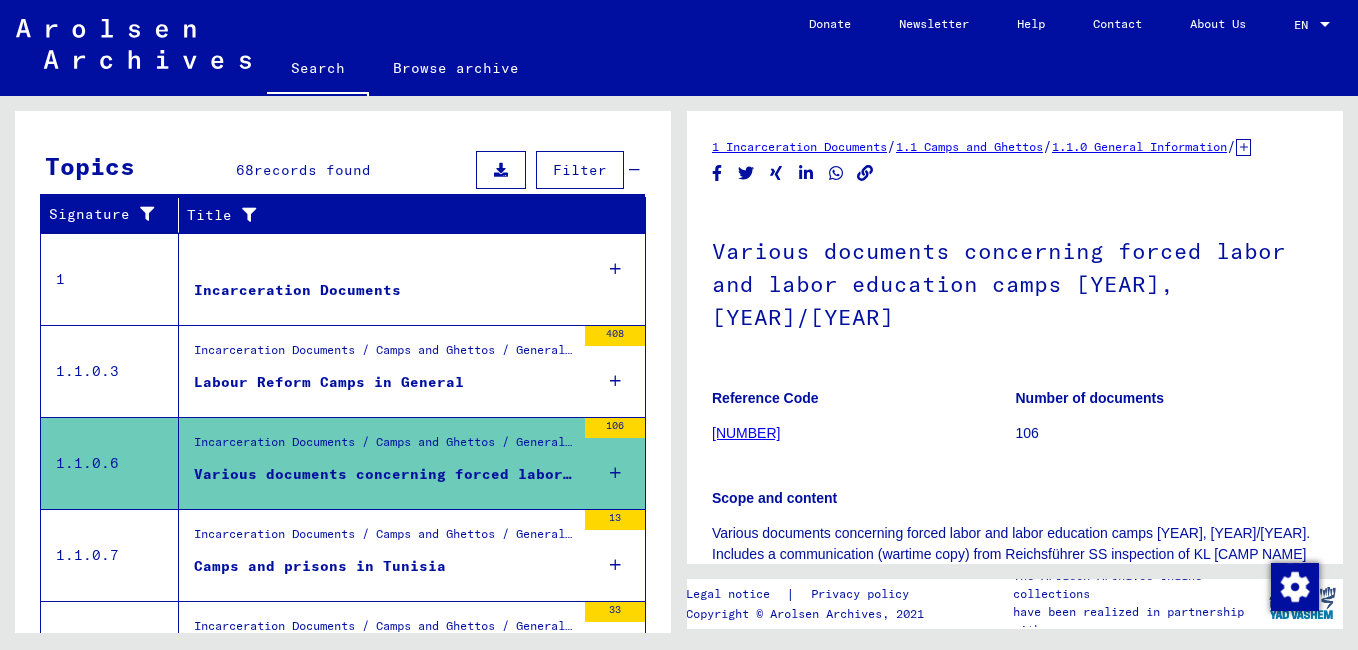 click on "Labour Reform Camps in General" at bounding box center [329, 382] 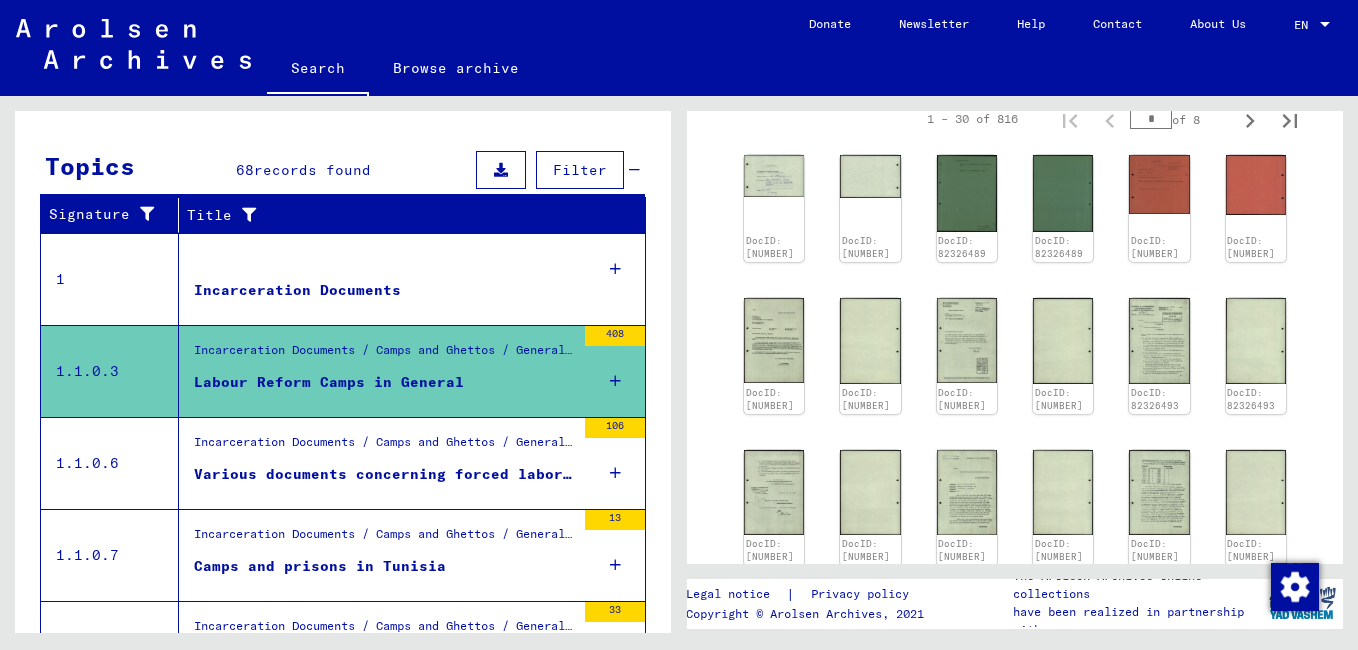 scroll, scrollTop: 364, scrollLeft: 0, axis: vertical 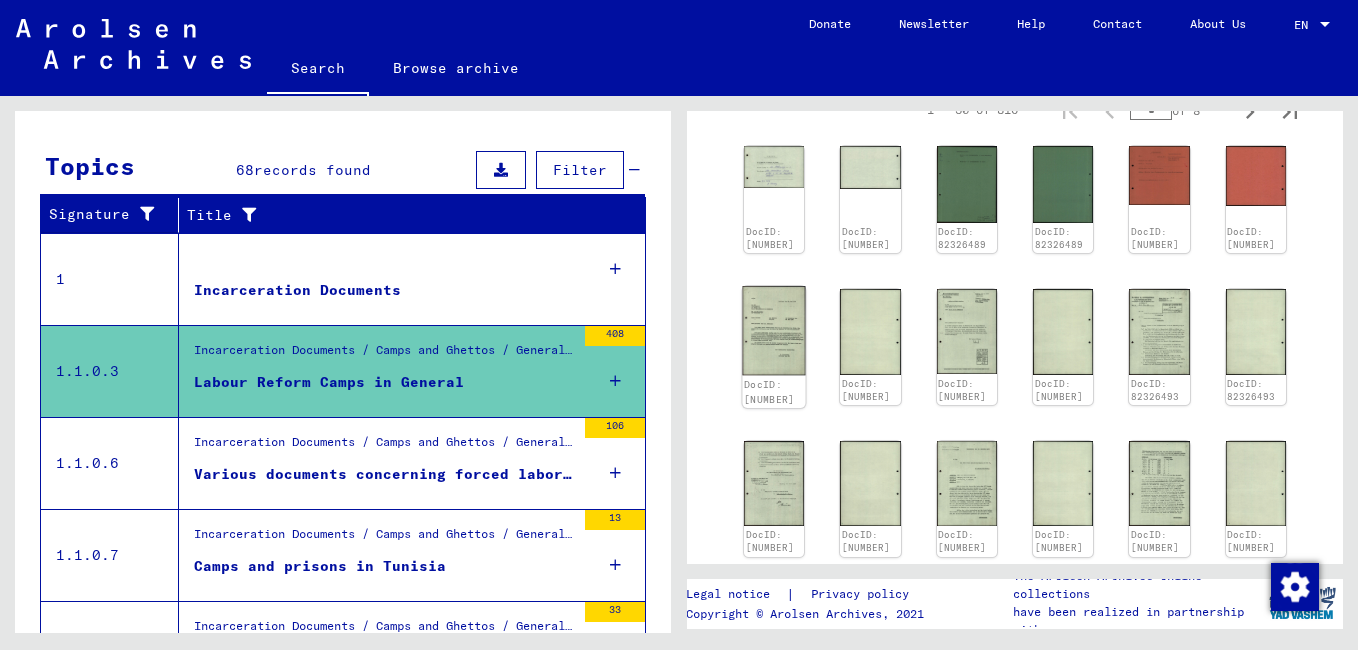 click 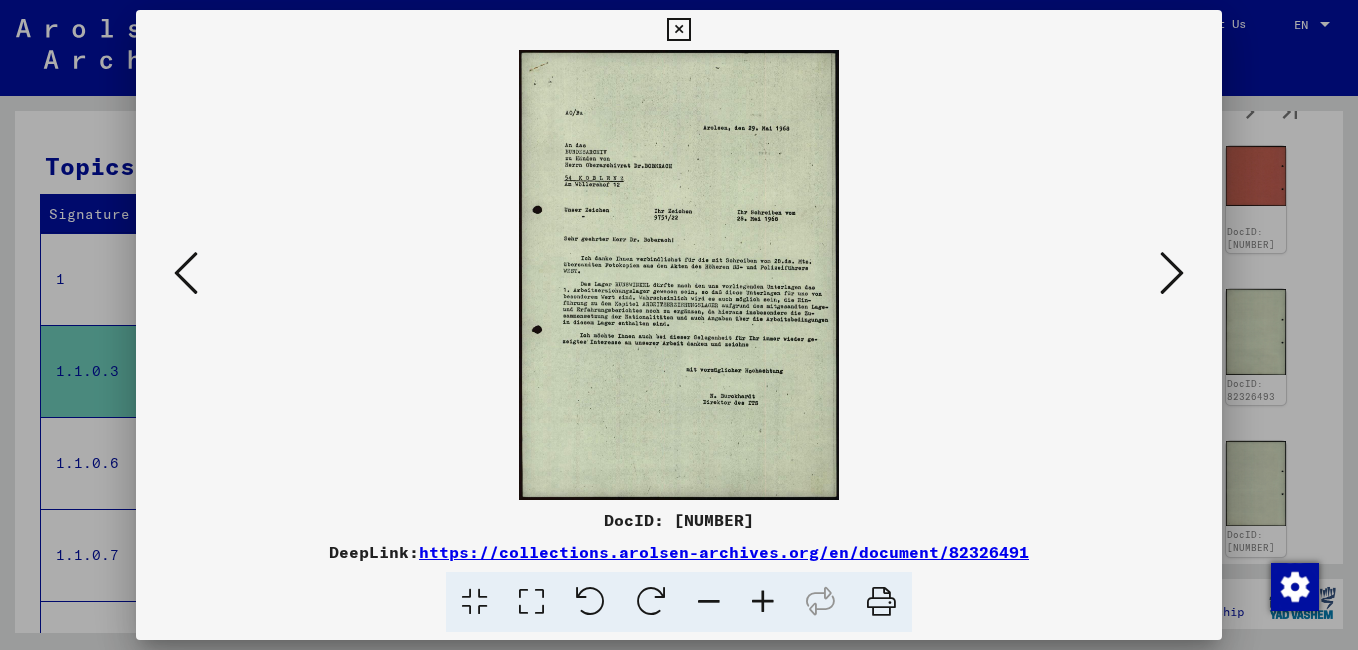 click at bounding box center (763, 602) 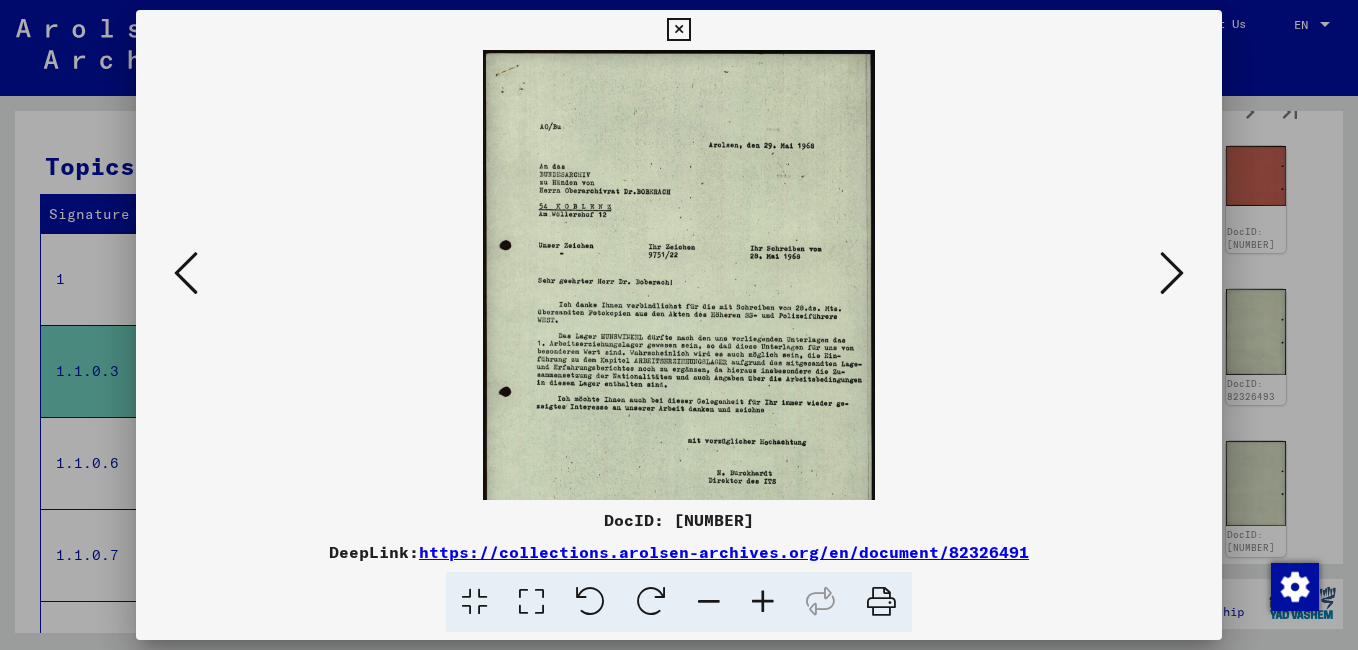 click at bounding box center [763, 602] 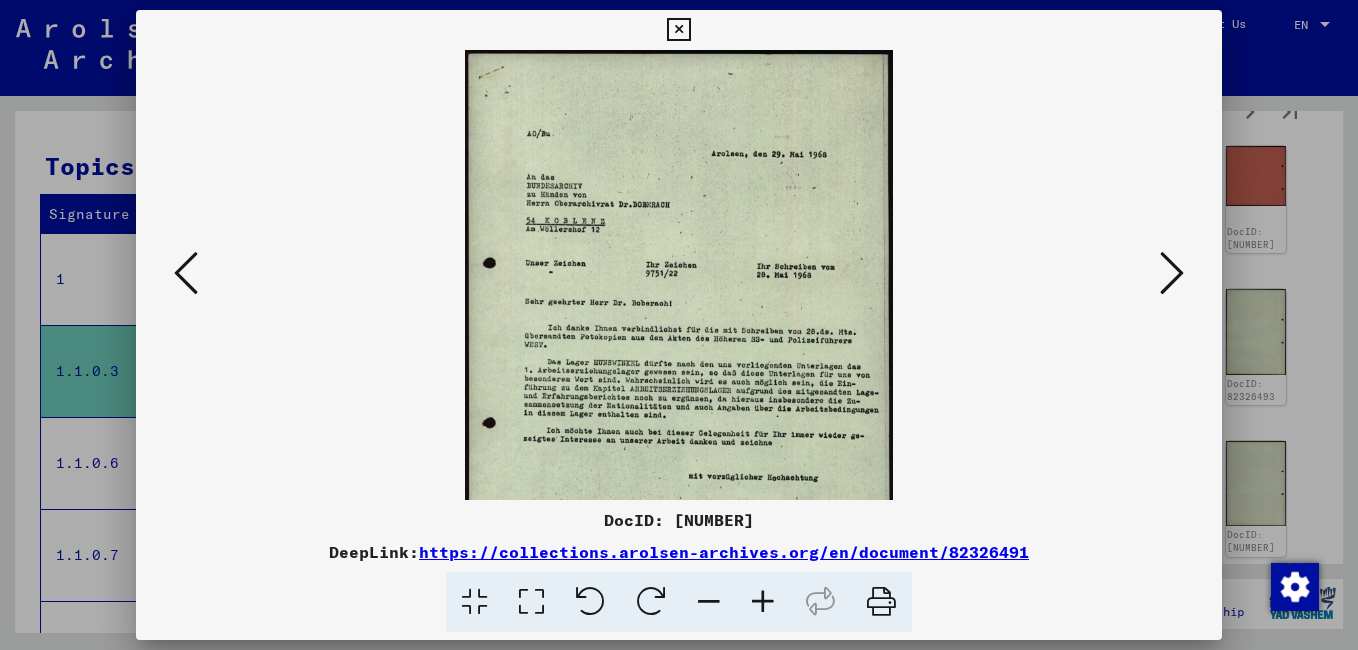 click at bounding box center [763, 602] 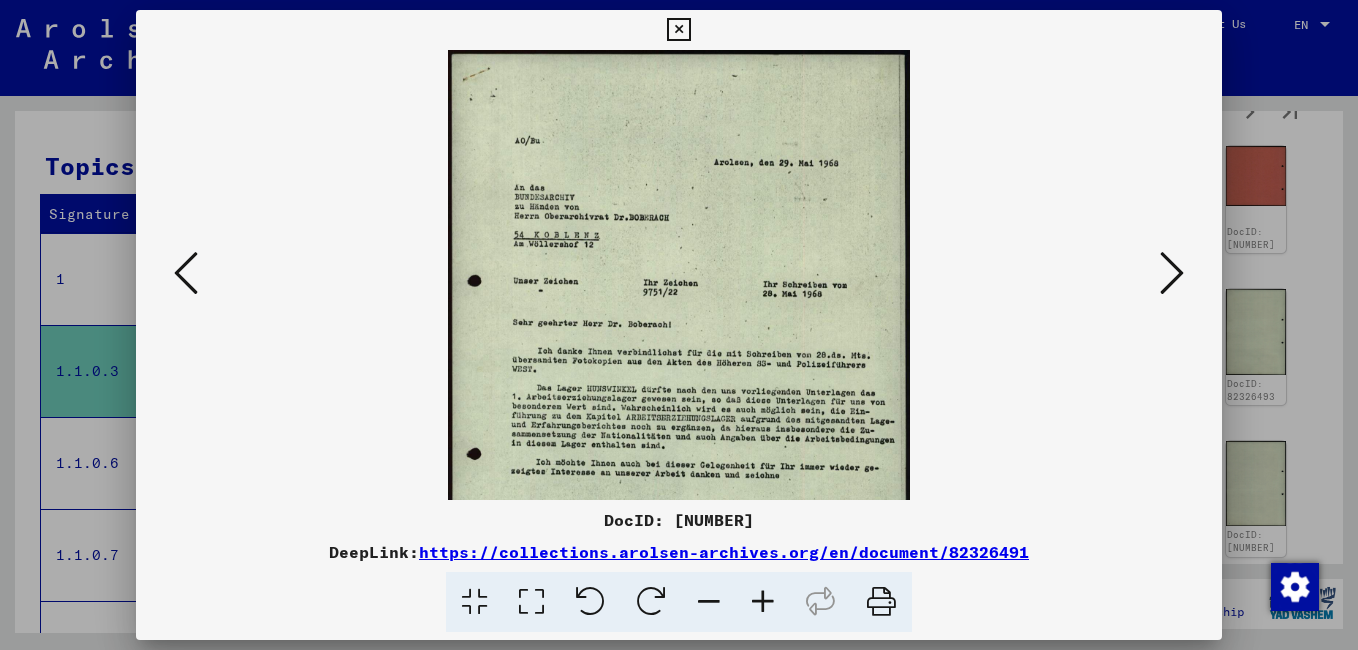 click at bounding box center (763, 602) 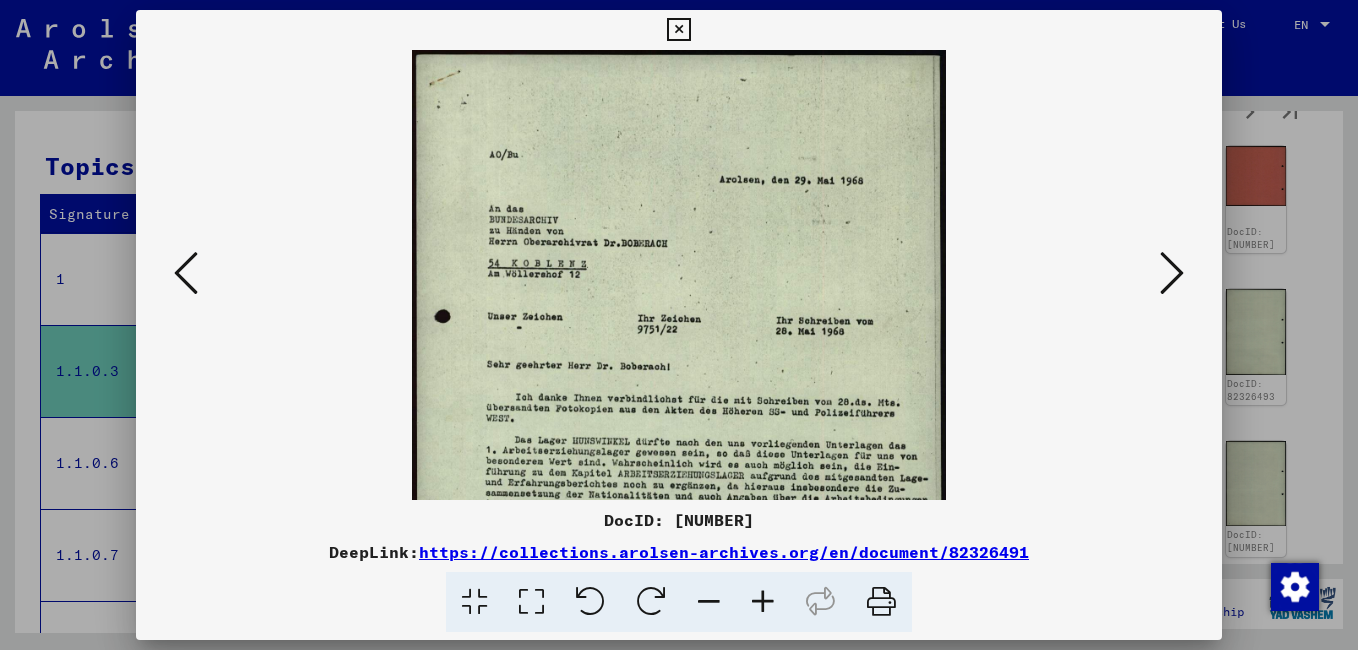 click at bounding box center [763, 602] 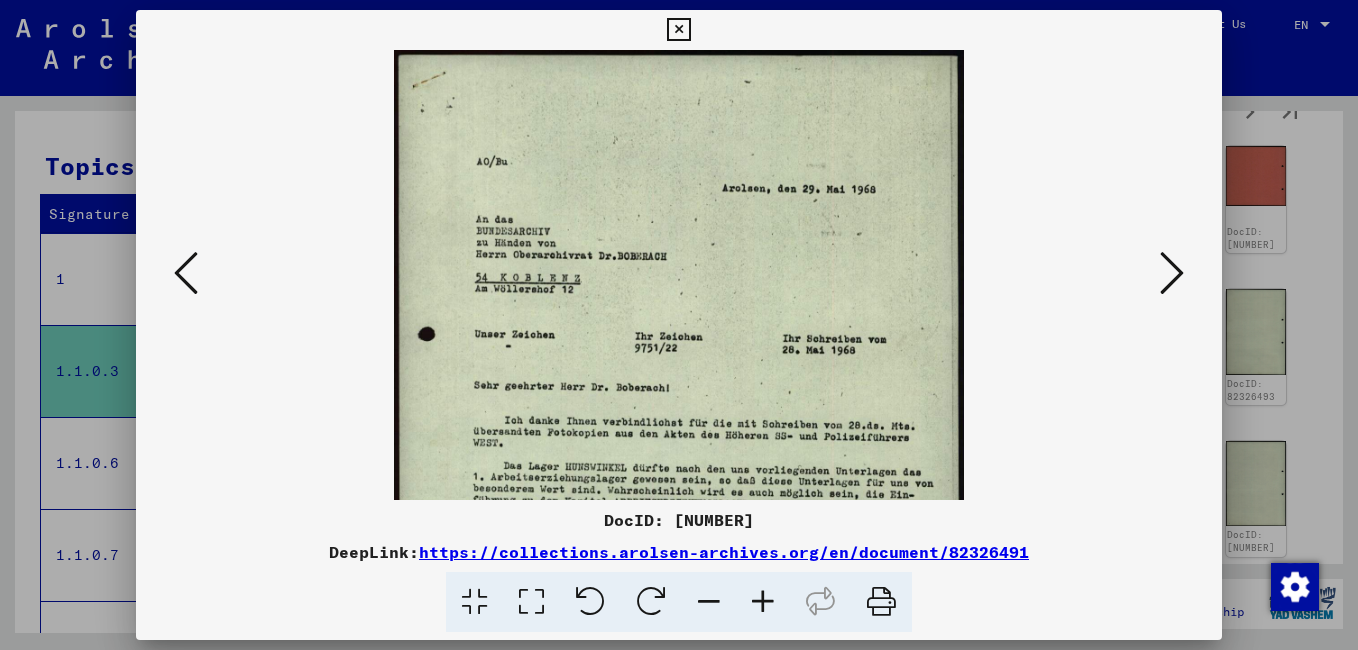 click at bounding box center (763, 602) 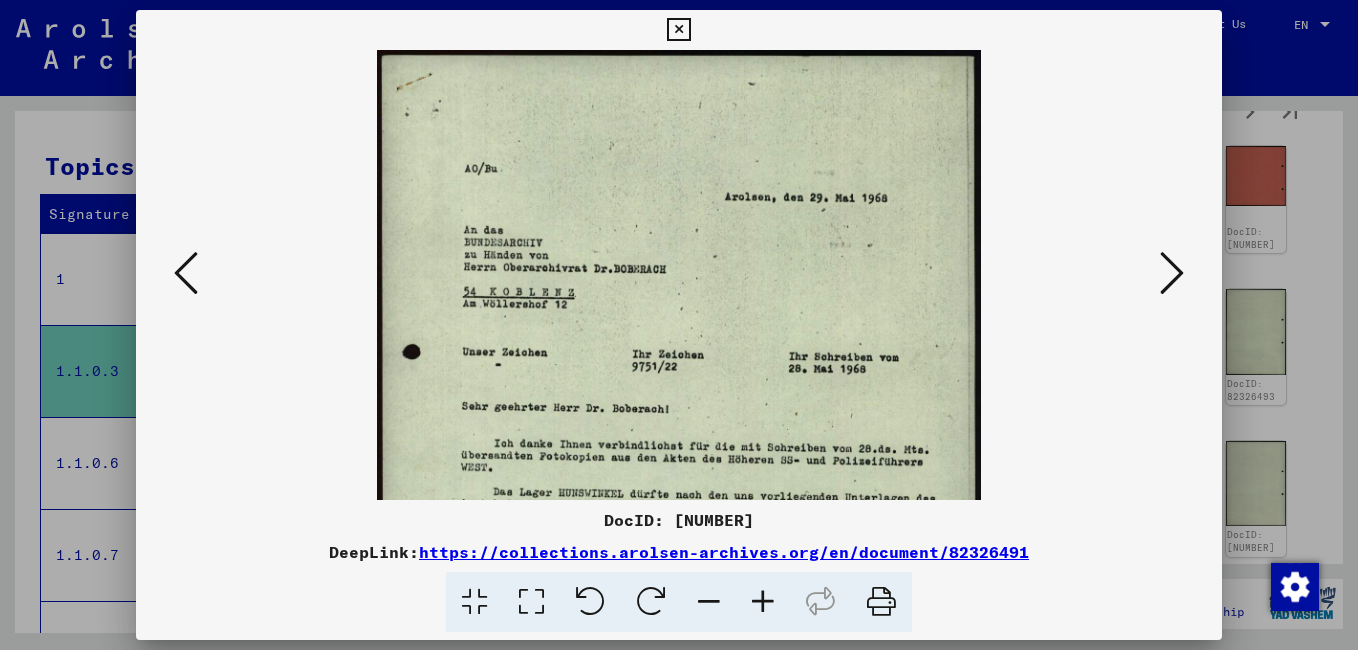 click at bounding box center [763, 602] 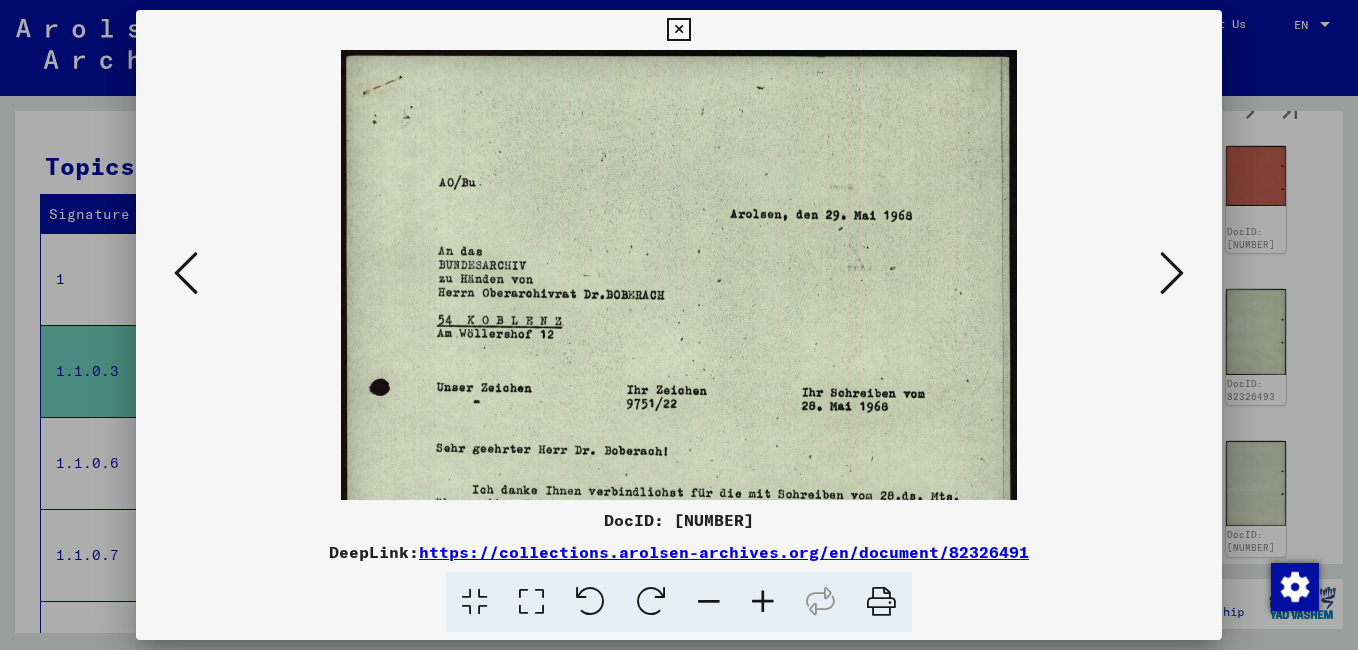 click at bounding box center (763, 602) 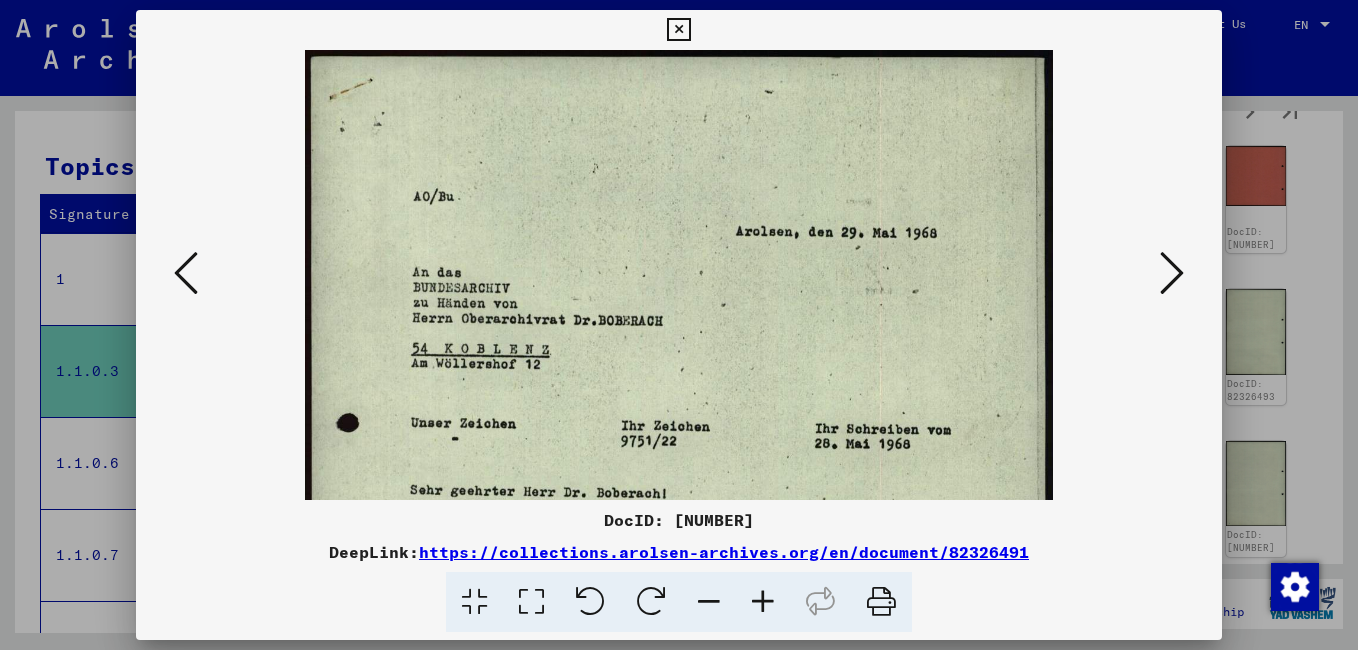 click at bounding box center (763, 602) 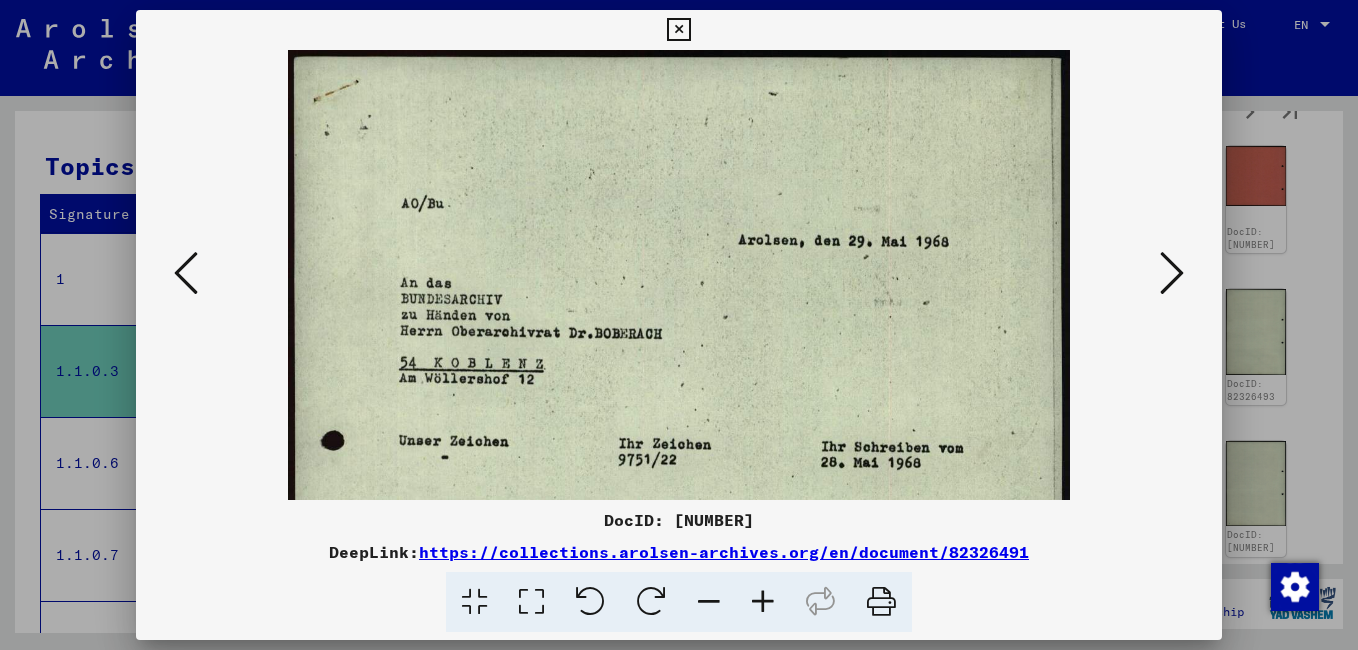 click at bounding box center (763, 602) 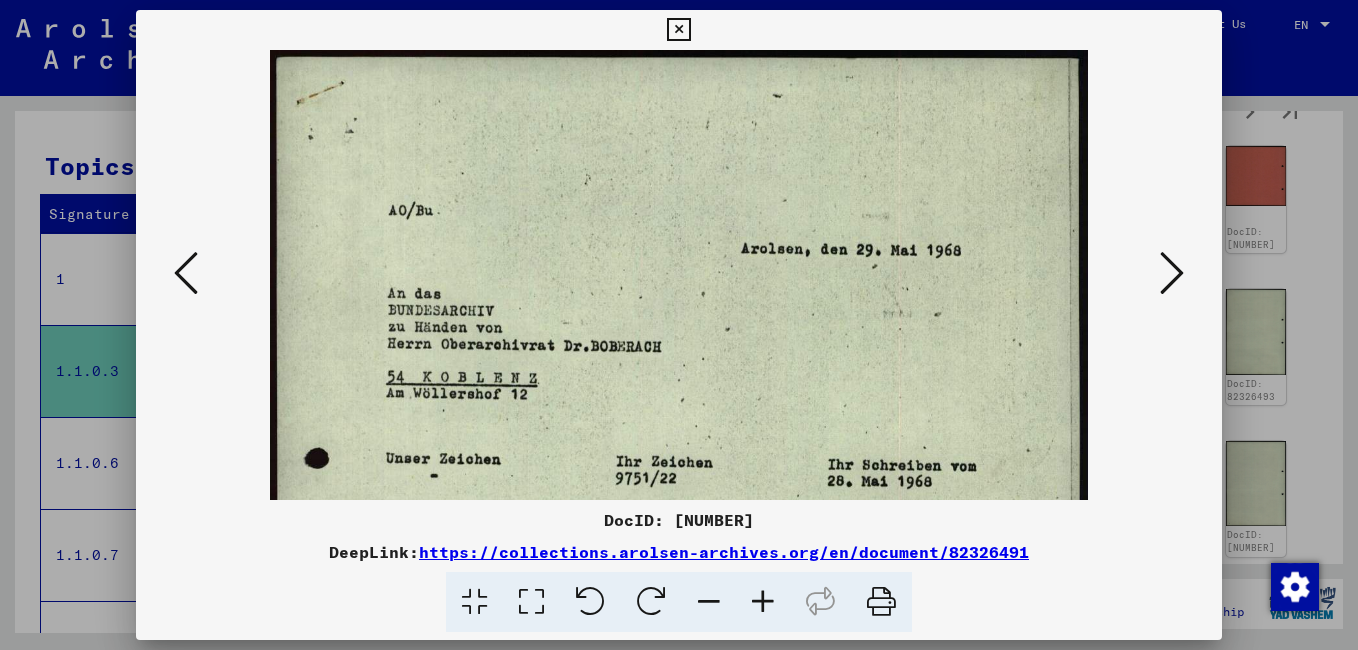 click at bounding box center (763, 602) 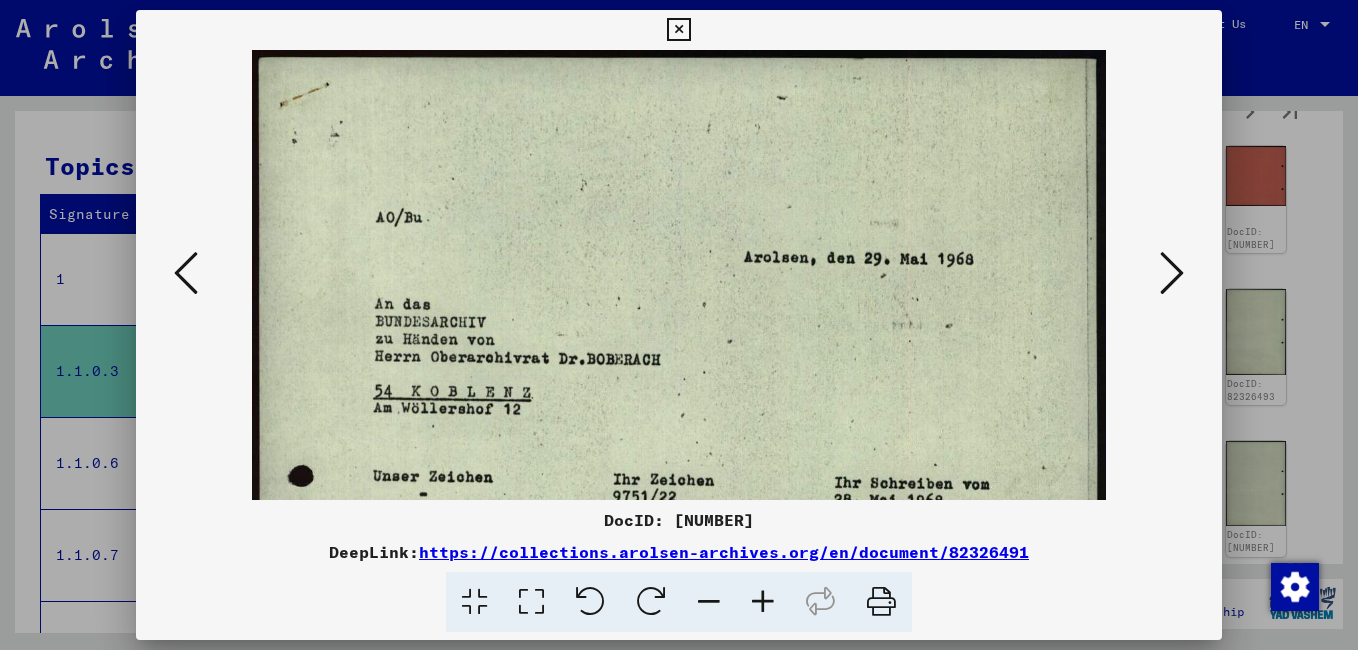 click at bounding box center [763, 602] 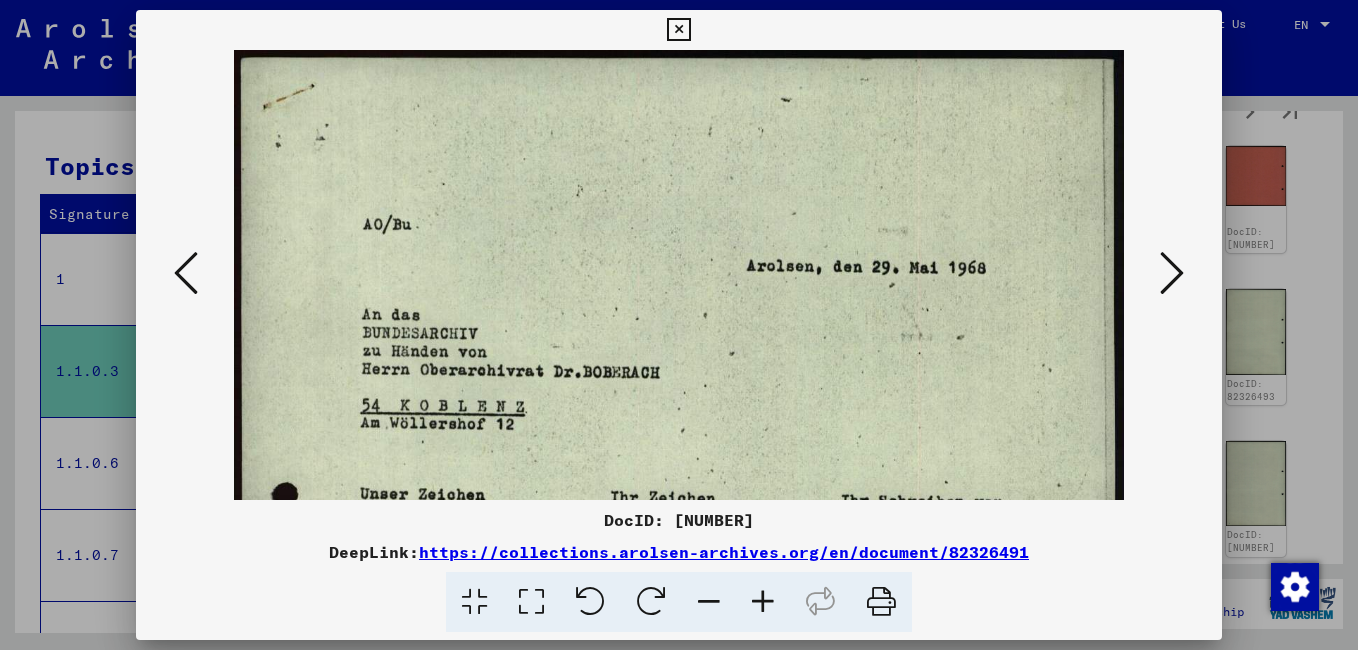 click at bounding box center (763, 602) 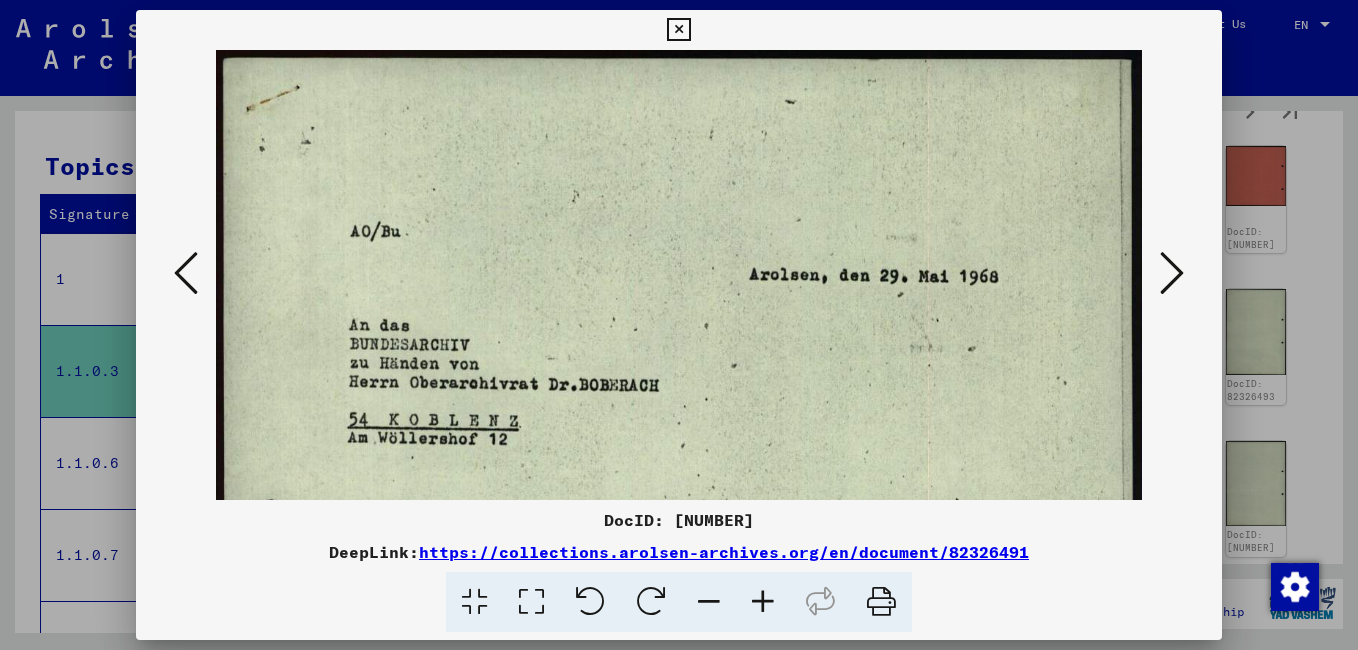 click at bounding box center (678, 700) 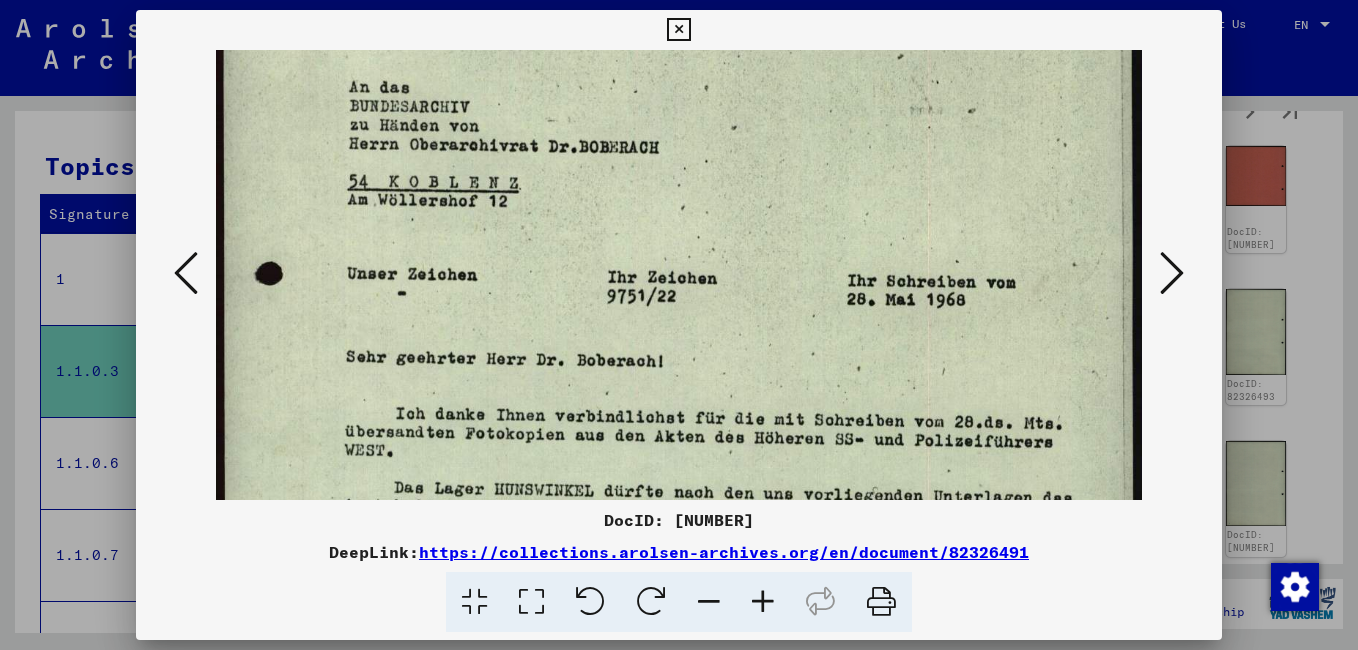 drag, startPoint x: 841, startPoint y: 387, endPoint x: 866, endPoint y: 147, distance: 241.29857 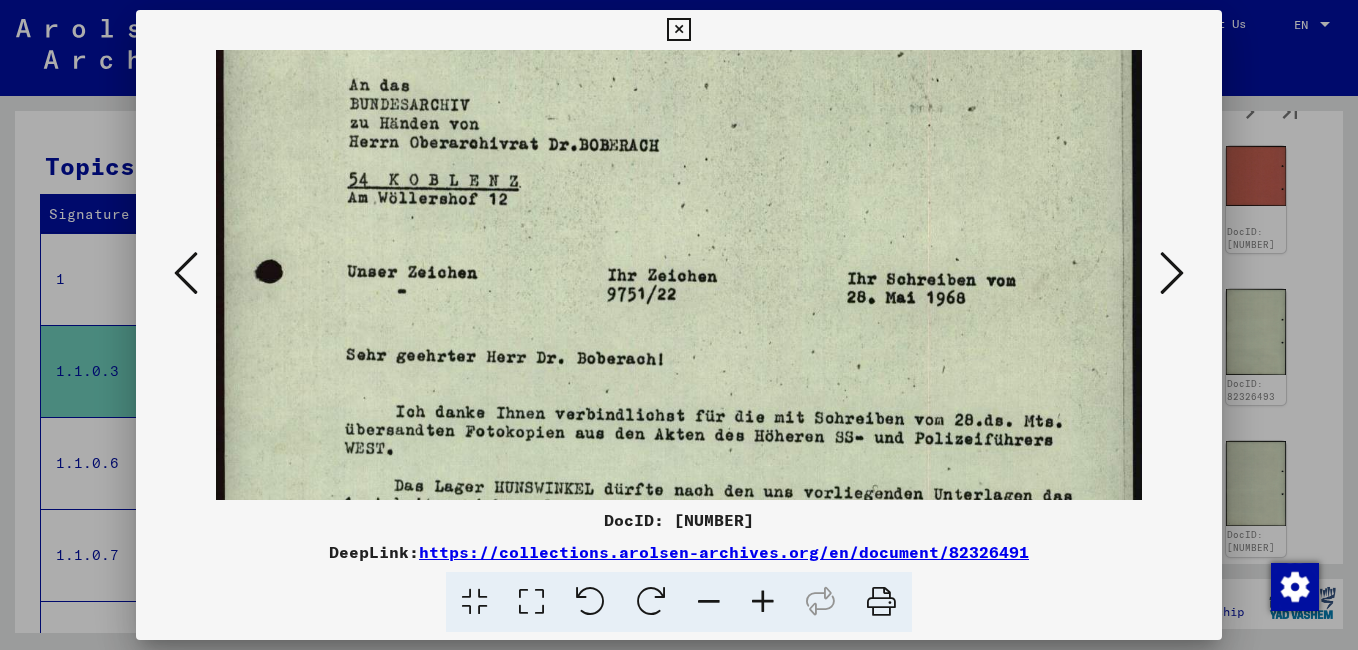 click at bounding box center [678, 30] 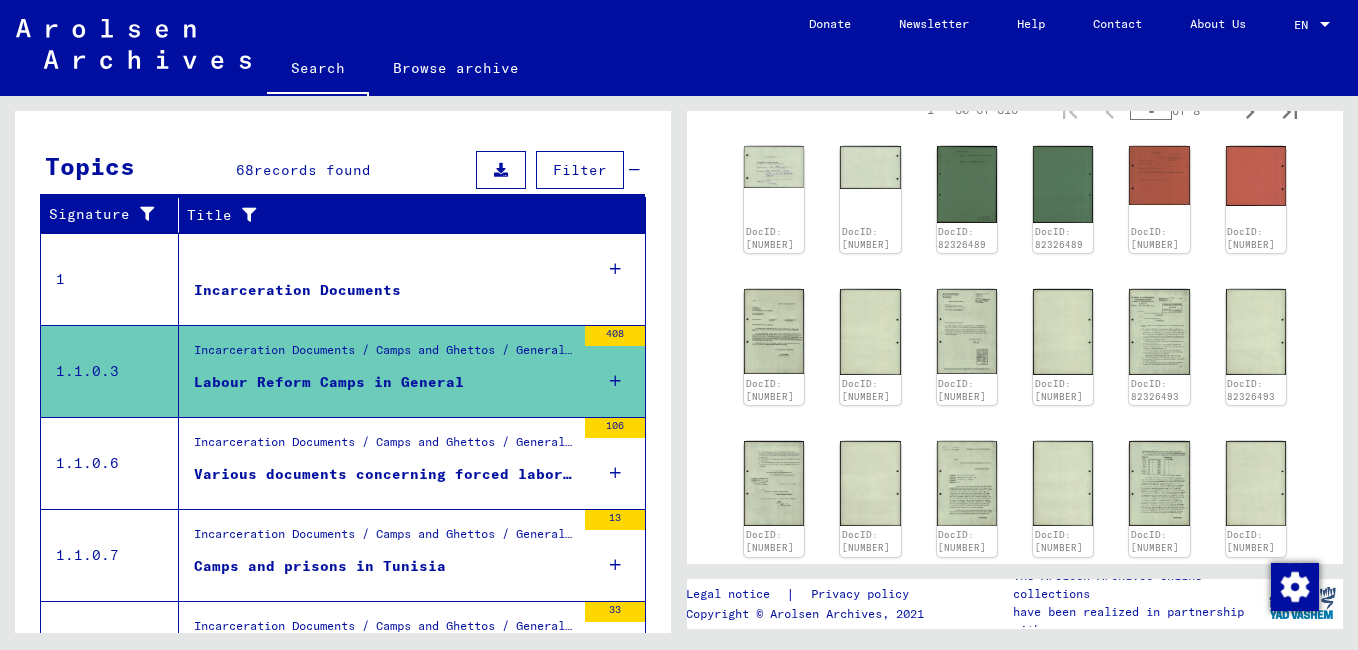click 